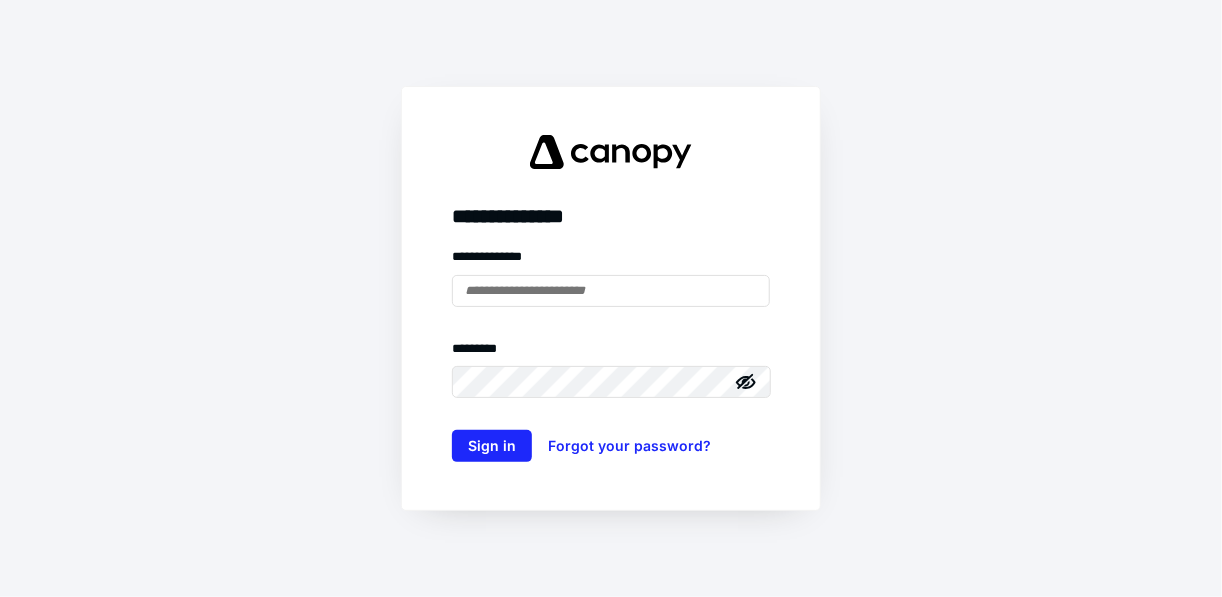 scroll, scrollTop: 0, scrollLeft: 0, axis: both 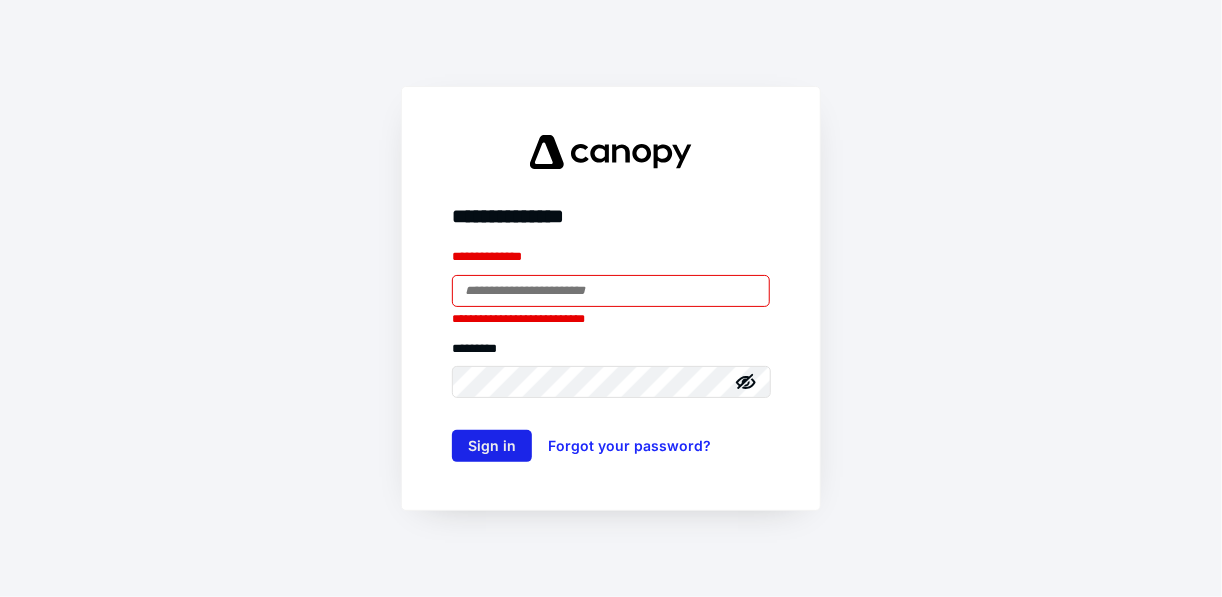 type on "**********" 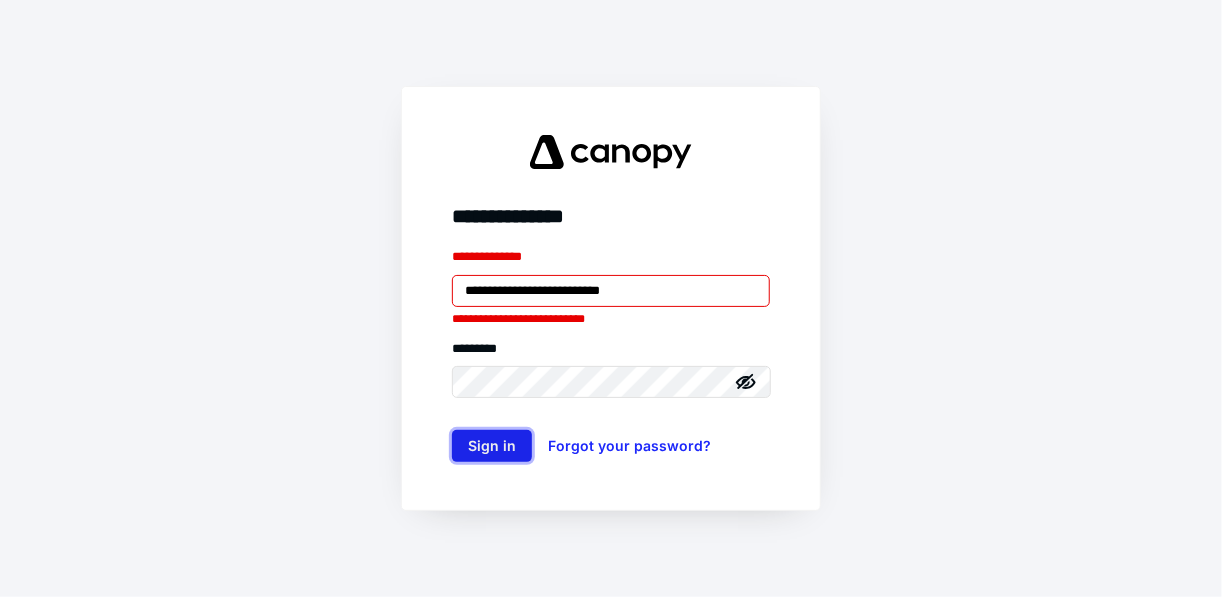 click on "Sign in" at bounding box center (492, 446) 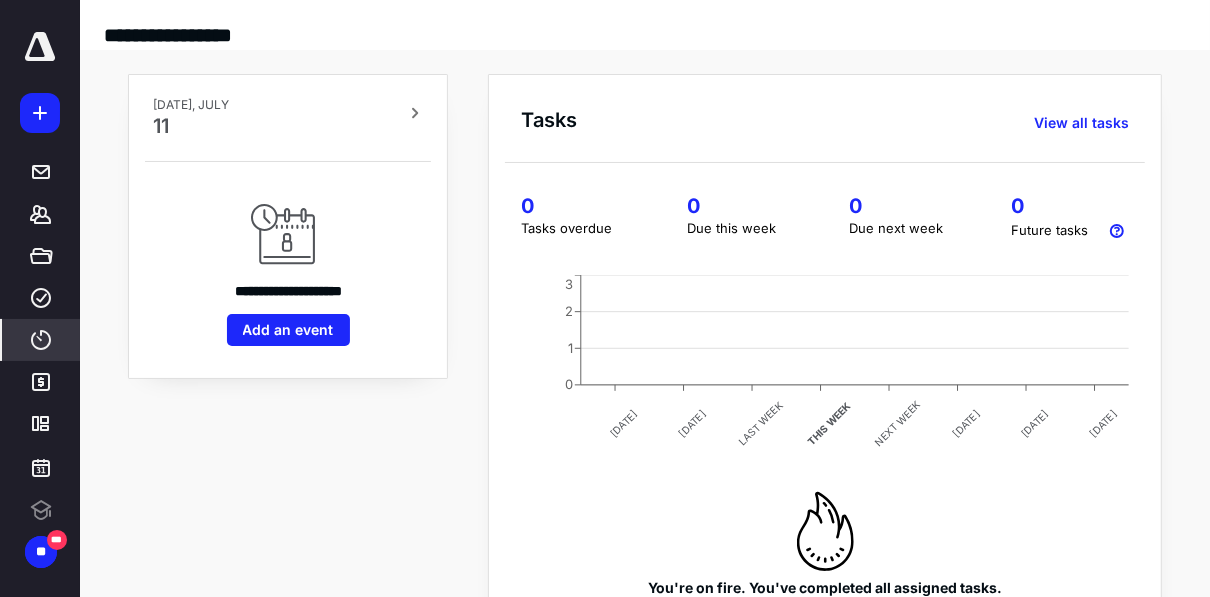 scroll, scrollTop: 0, scrollLeft: 0, axis: both 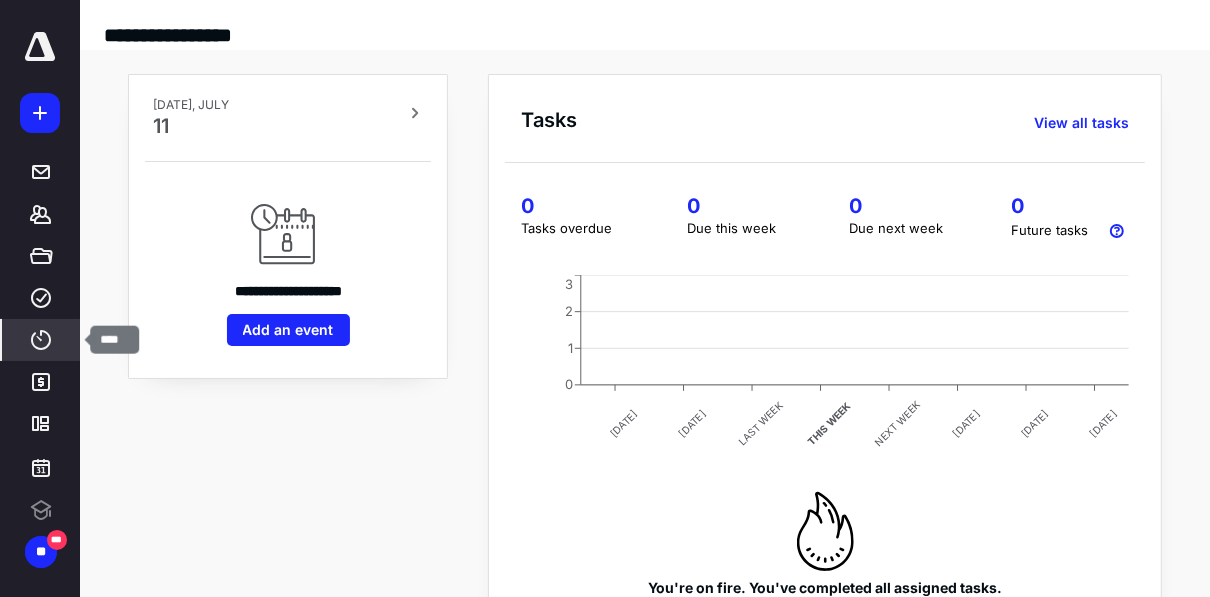 click 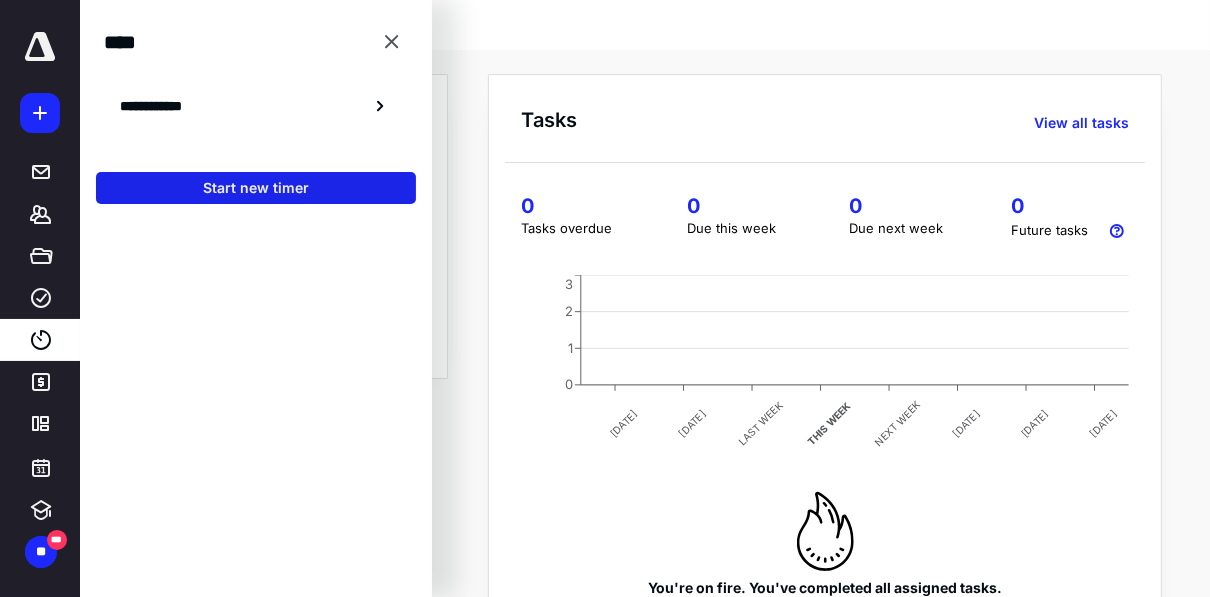 click on "Start new timer" at bounding box center [256, 188] 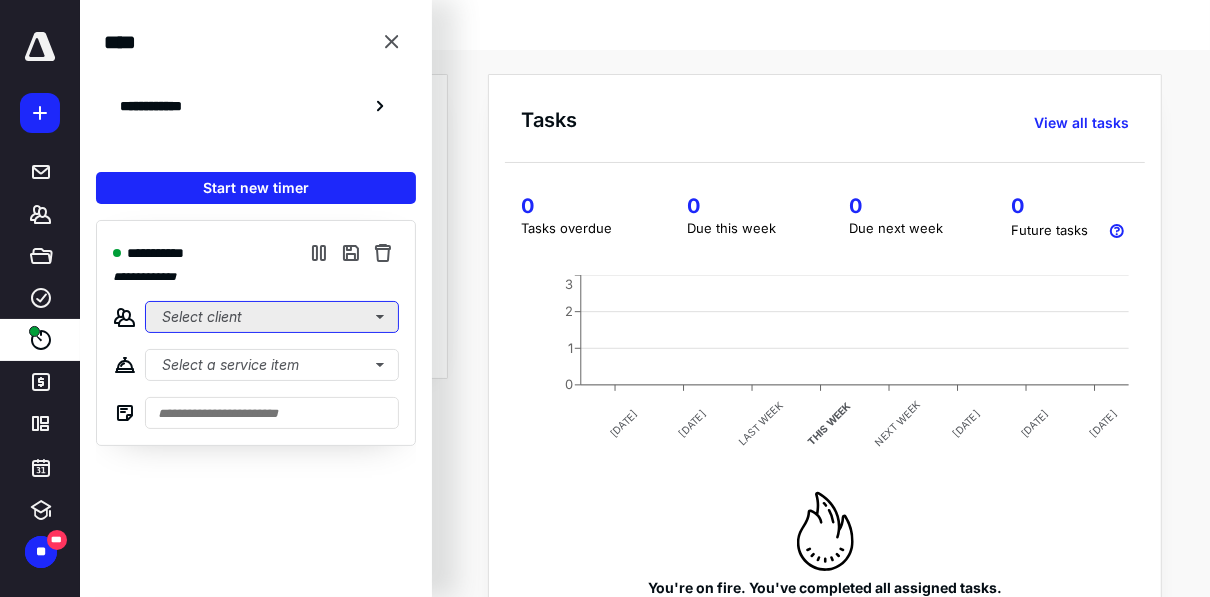 click on "Select client" at bounding box center [272, 317] 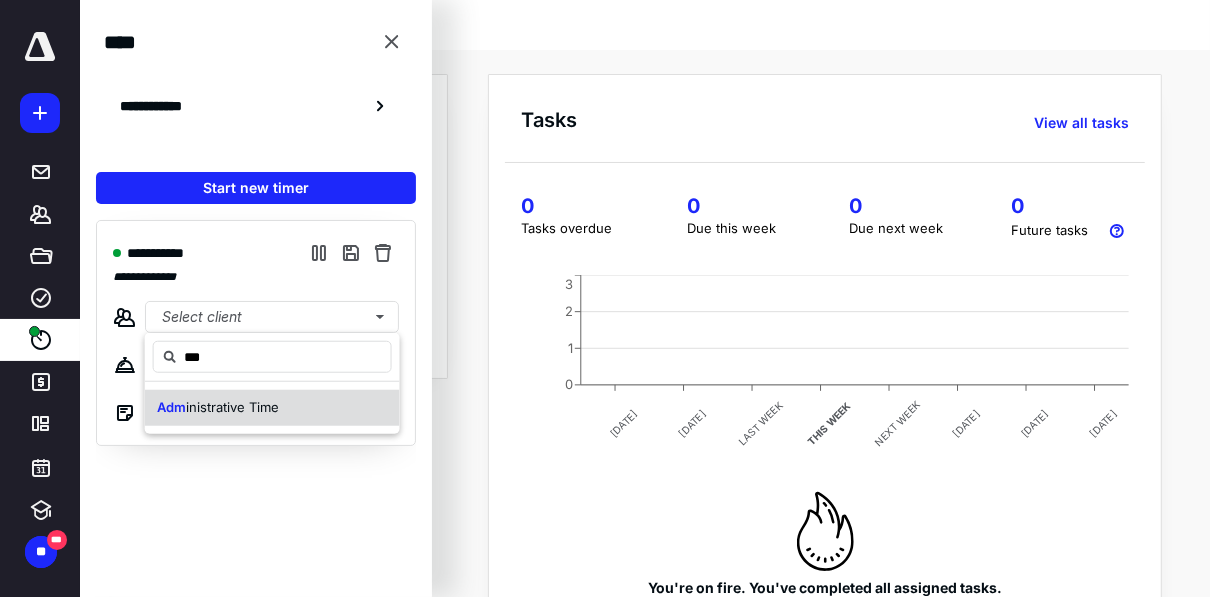 click on "inistrative Time" at bounding box center (232, 407) 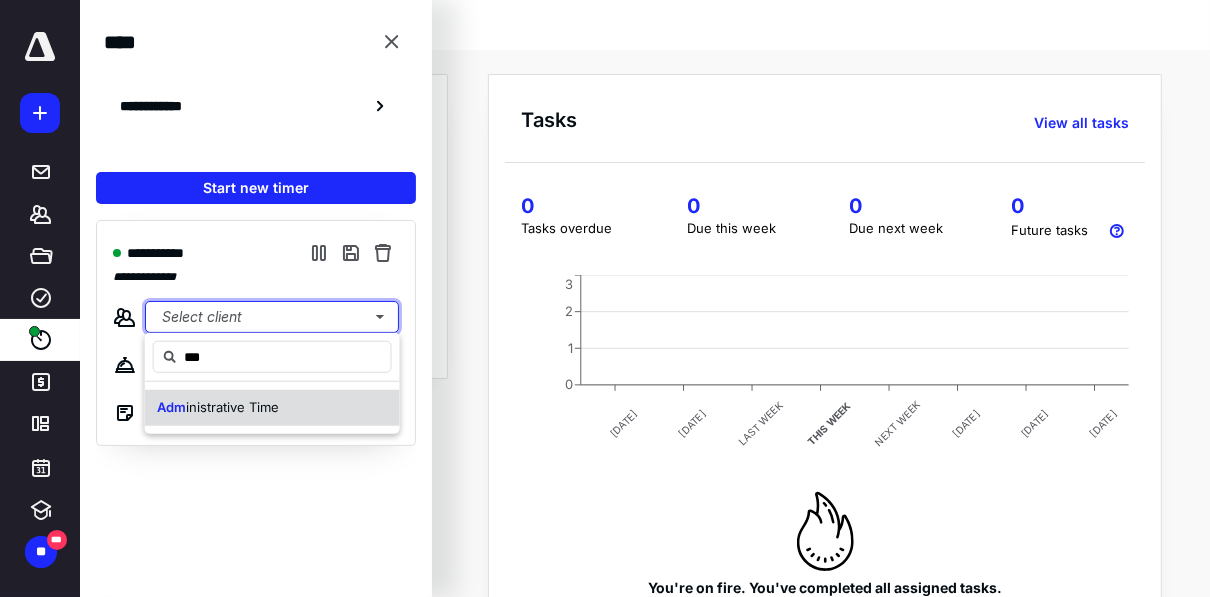 type 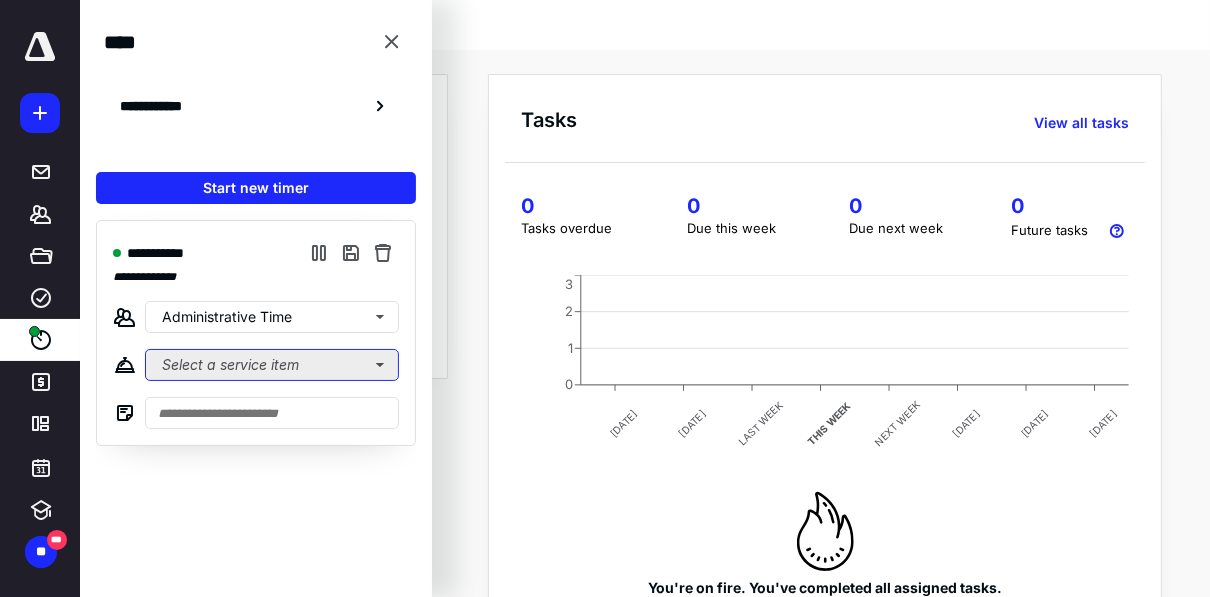 click on "Select a service item" at bounding box center (272, 365) 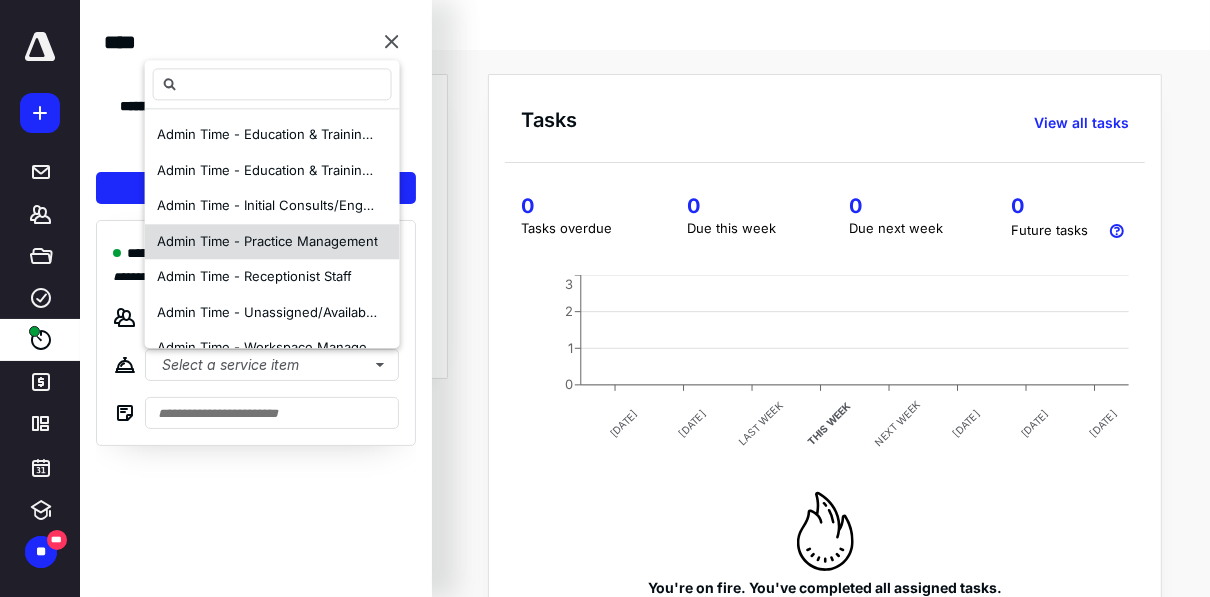 click on "Admin Time - Practice Management" at bounding box center [267, 242] 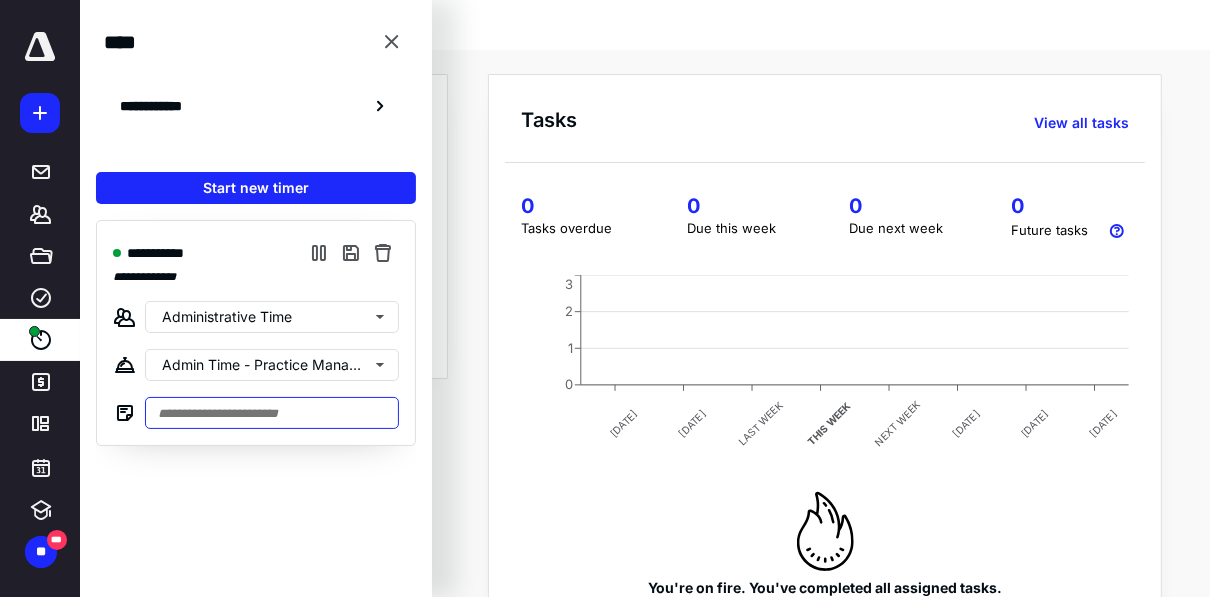 click at bounding box center [272, 413] 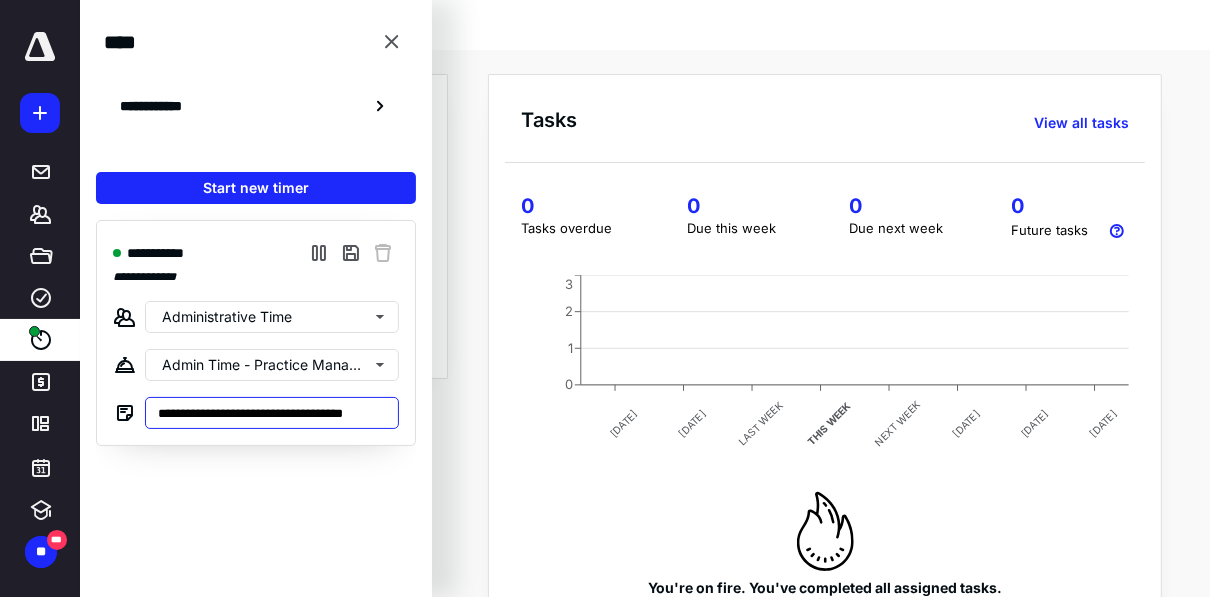 scroll, scrollTop: 0, scrollLeft: 10, axis: horizontal 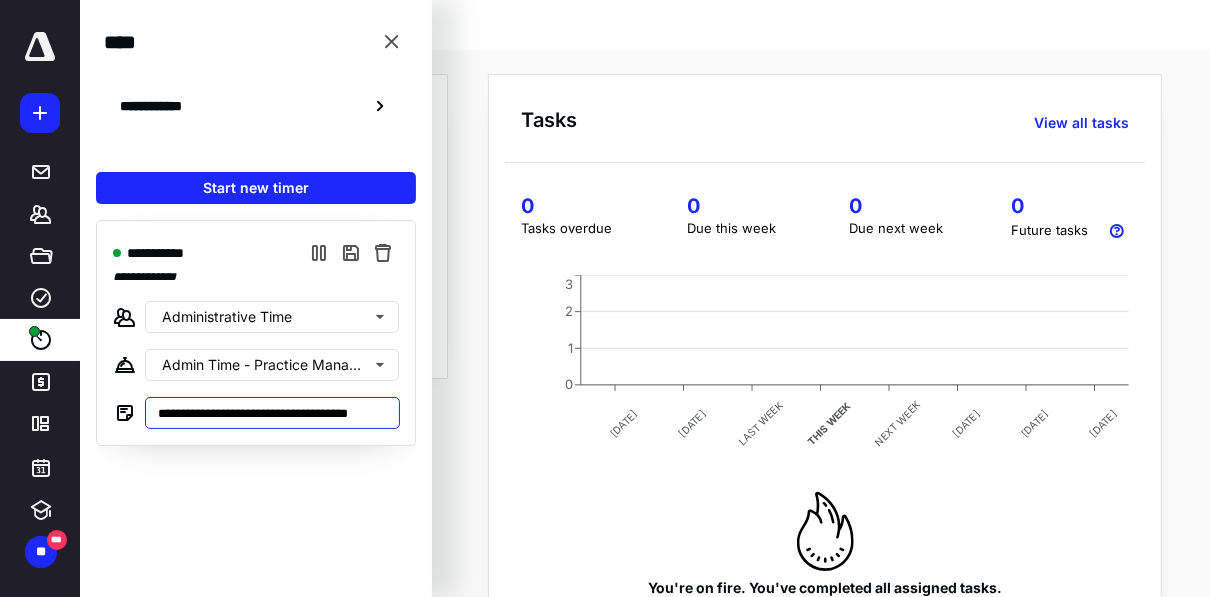 click on "**********" at bounding box center [272, 413] 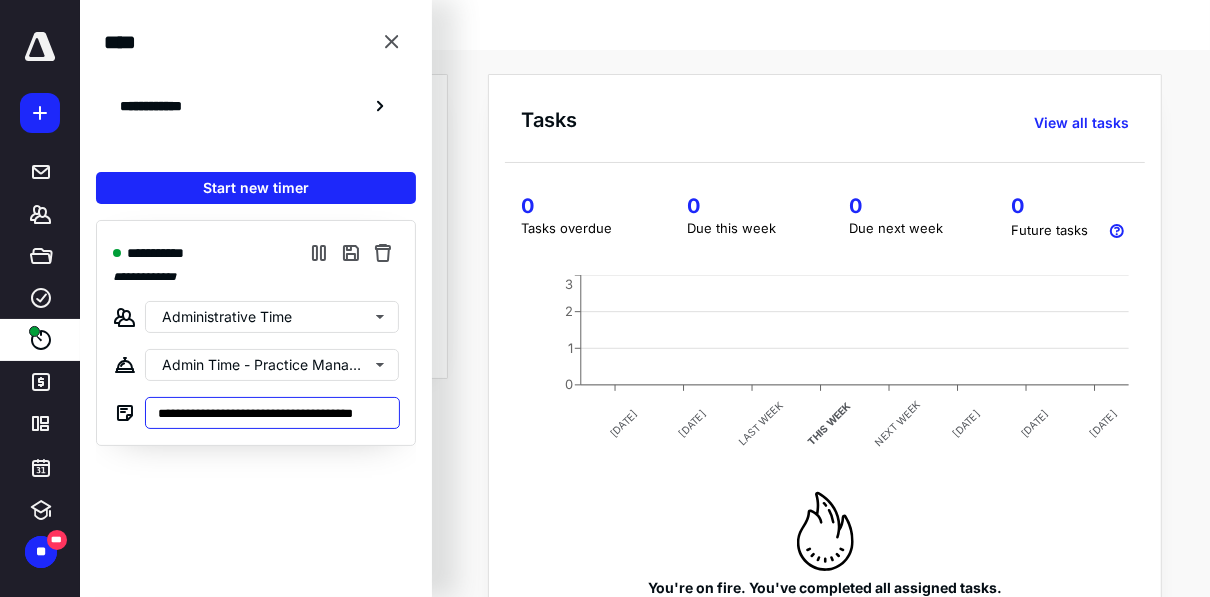 type on "**********" 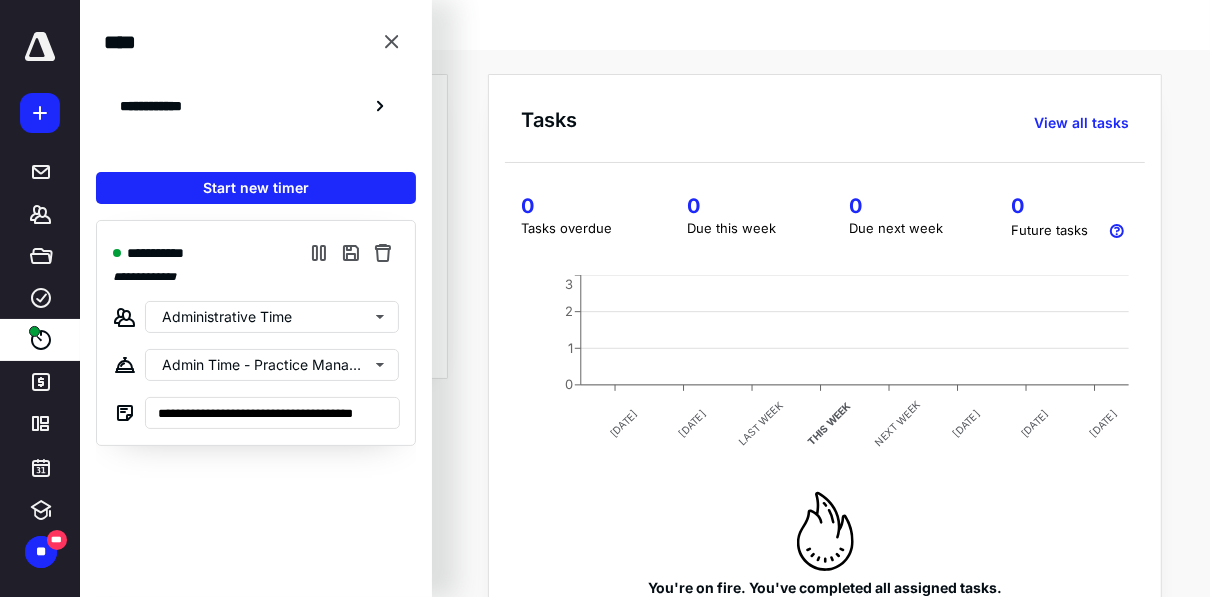 click on "**********" at bounding box center (256, 391) 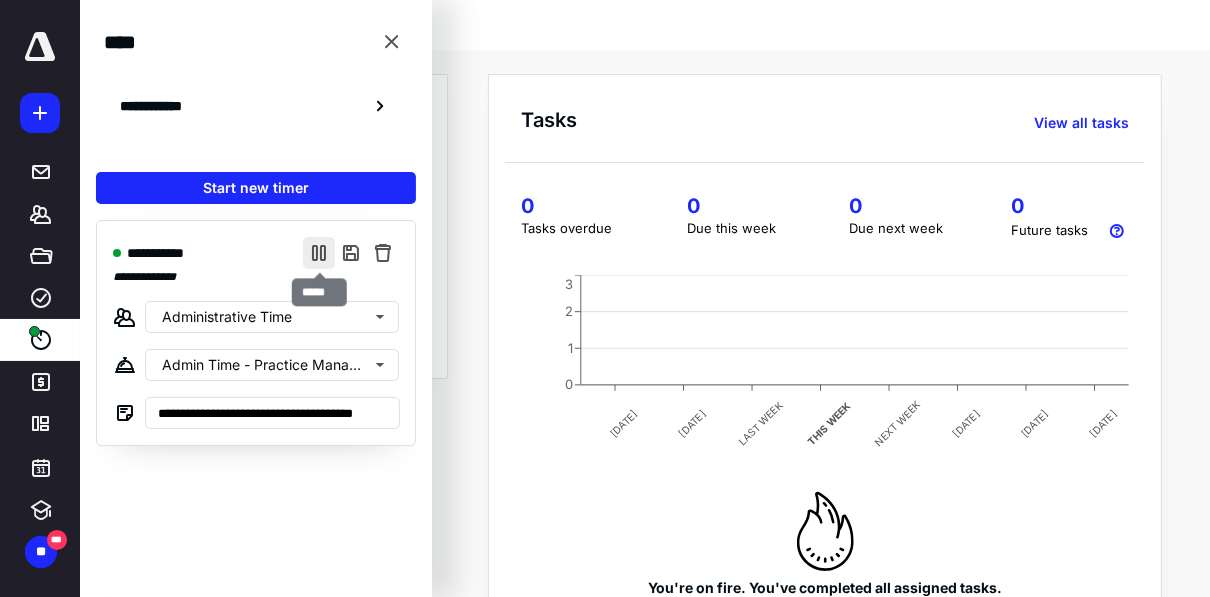 click at bounding box center (319, 253) 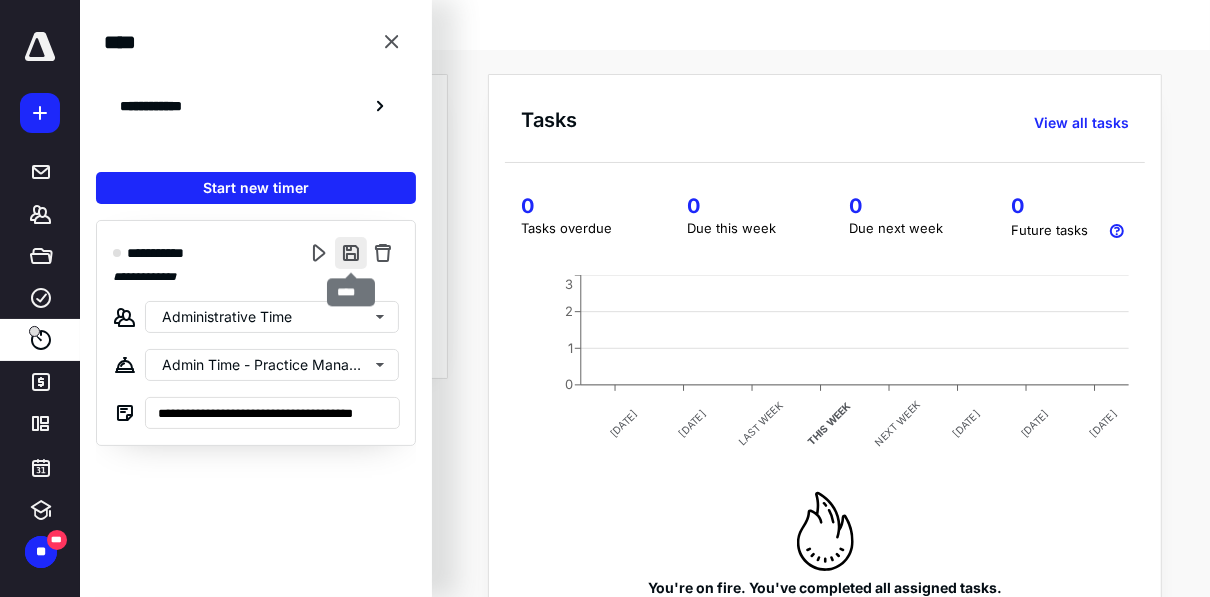 click at bounding box center (351, 253) 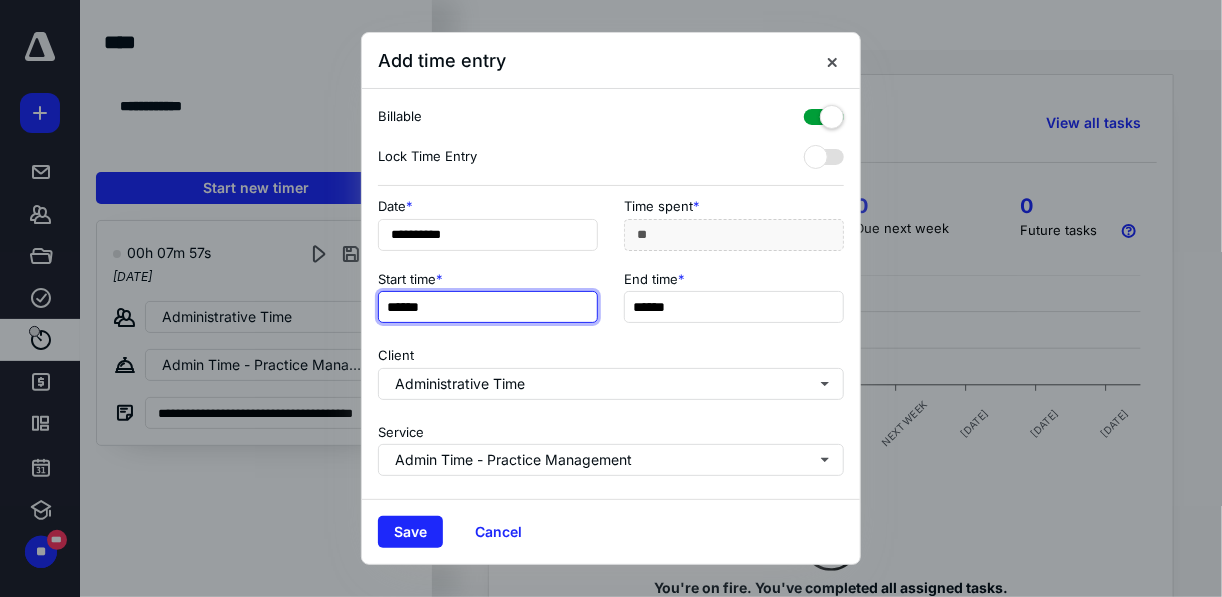 click on "******" at bounding box center [488, 307] 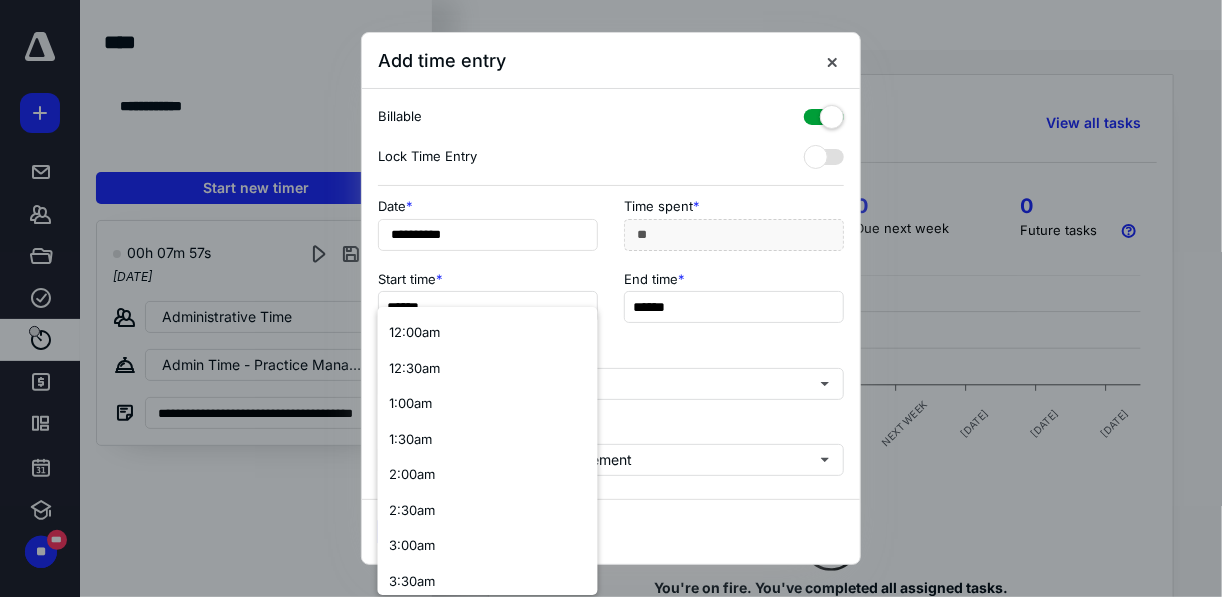 drag, startPoint x: 415, startPoint y: 303, endPoint x: 478, endPoint y: 274, distance: 69.354164 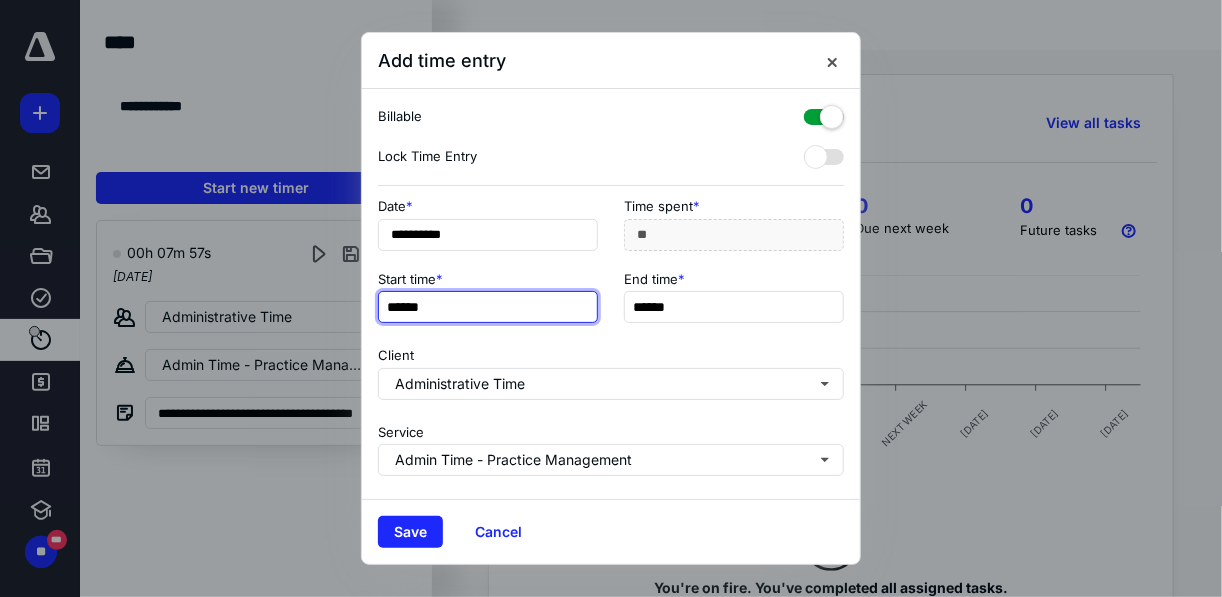 click on "******" at bounding box center [488, 307] 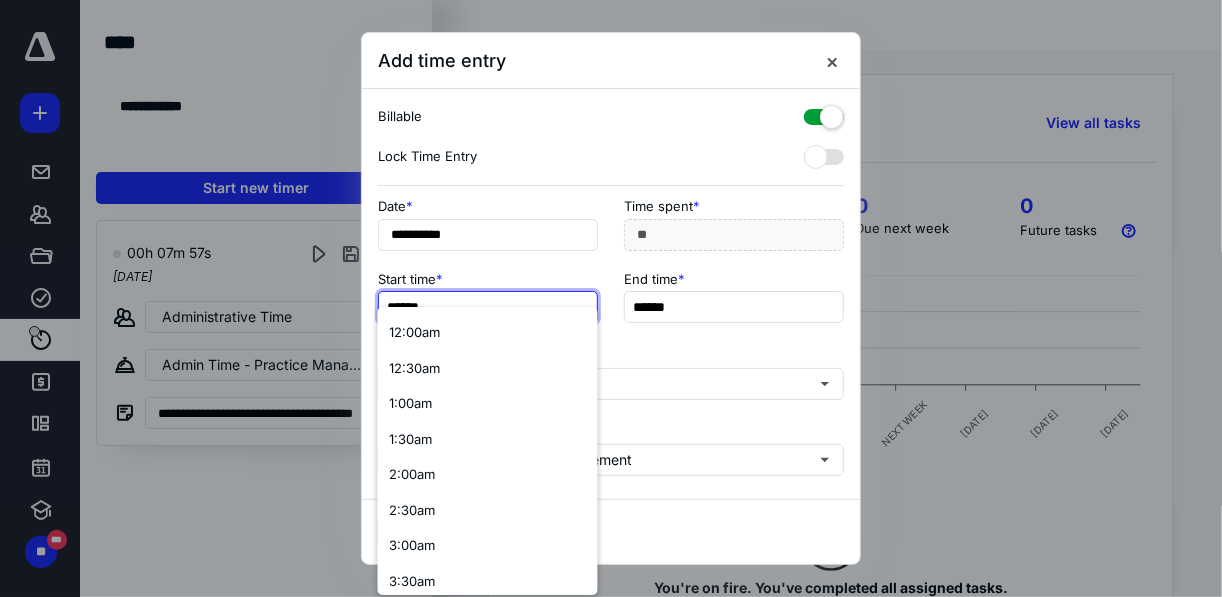 click on "******" at bounding box center [488, 307] 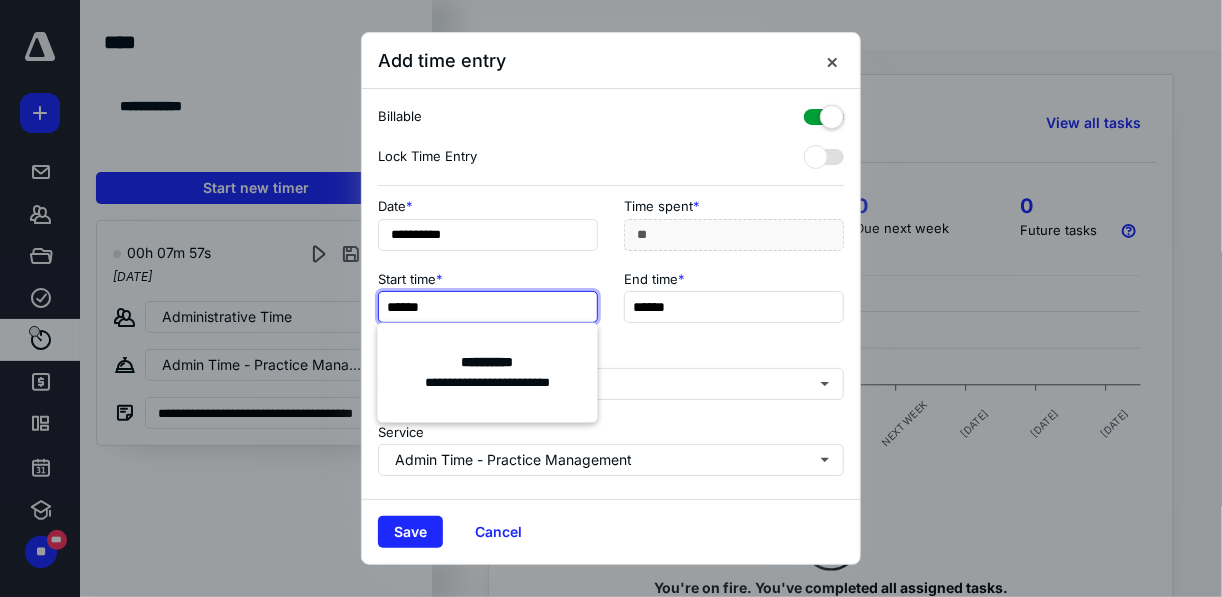 type on "******" 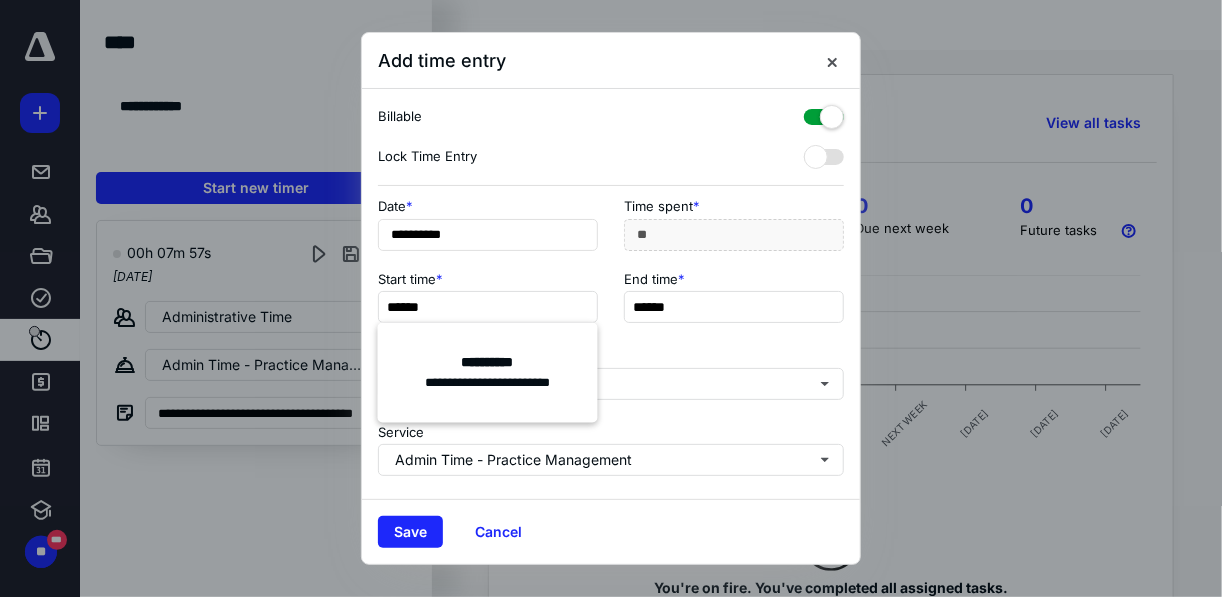 type on "***" 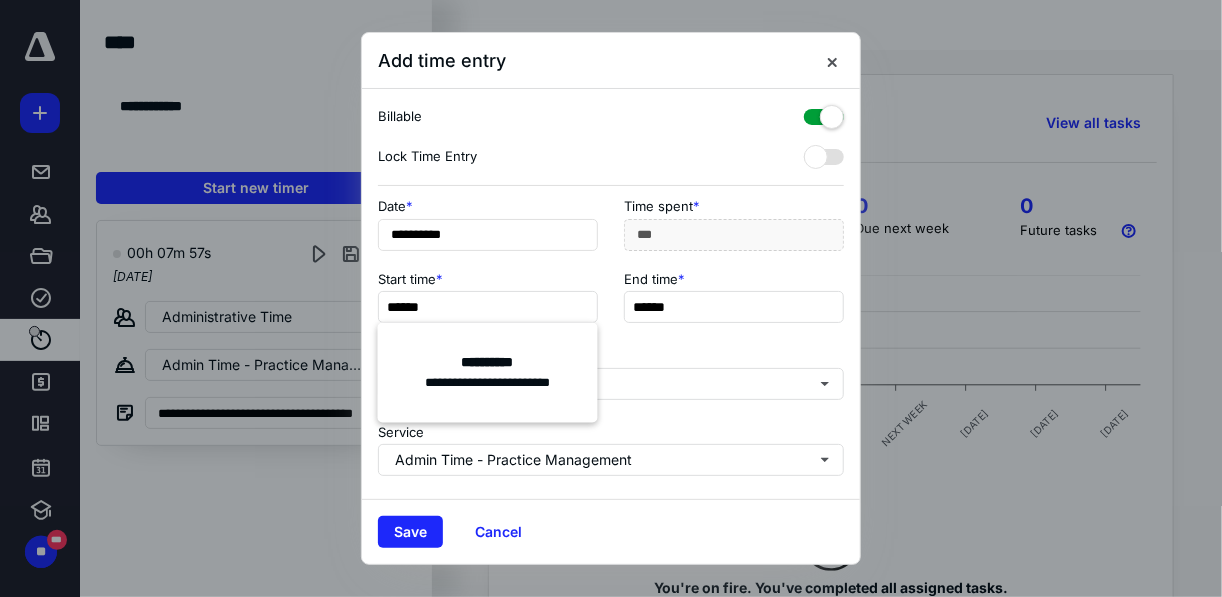 click on "Client Administrative Time" at bounding box center [611, 369] 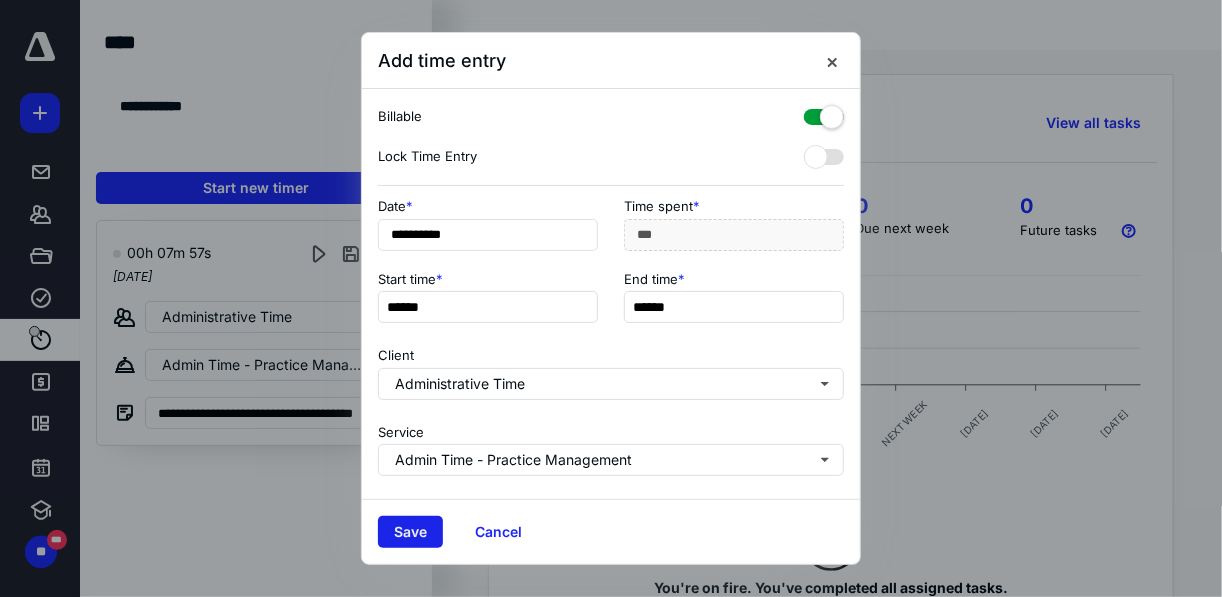 click on "Save" at bounding box center (410, 532) 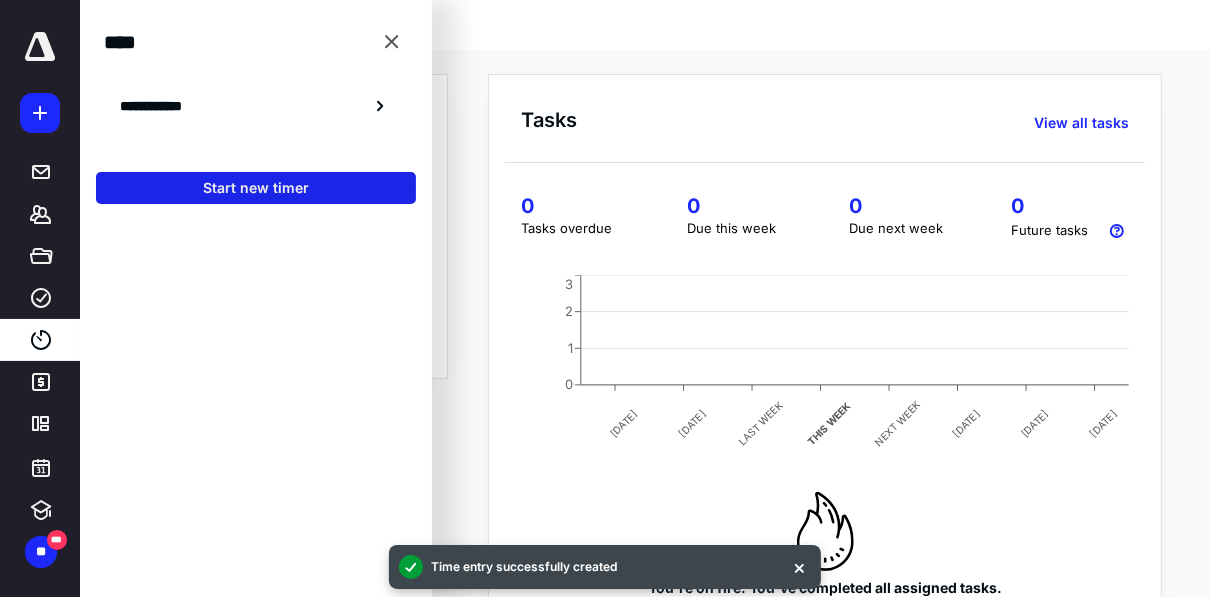 click on "Start new timer" at bounding box center [256, 188] 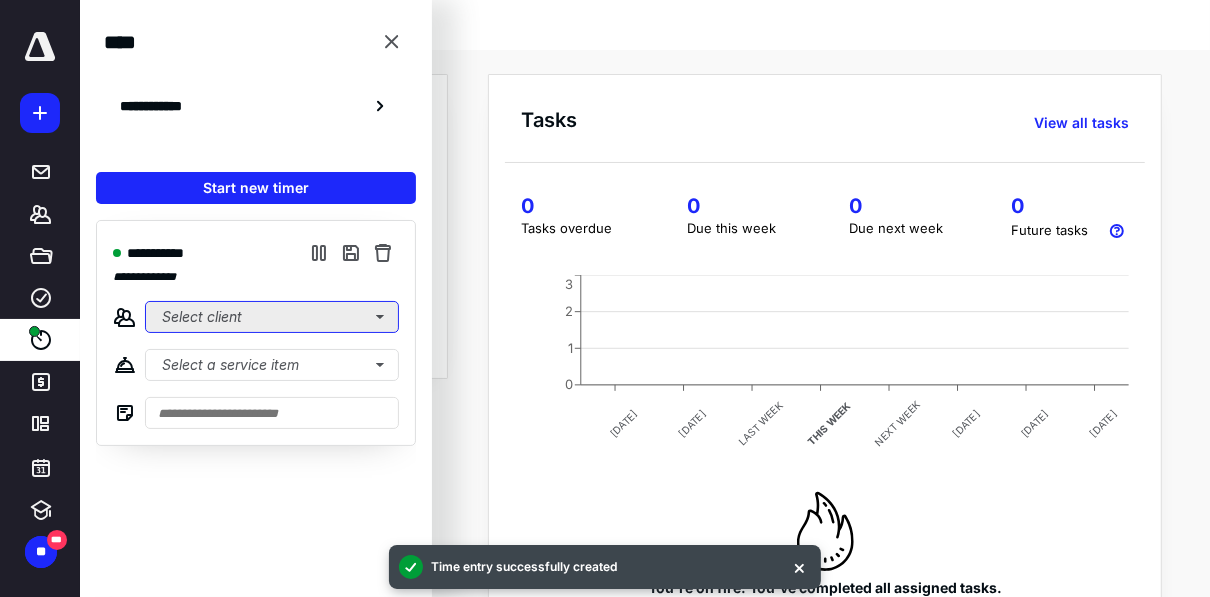click on "Select client" at bounding box center [272, 317] 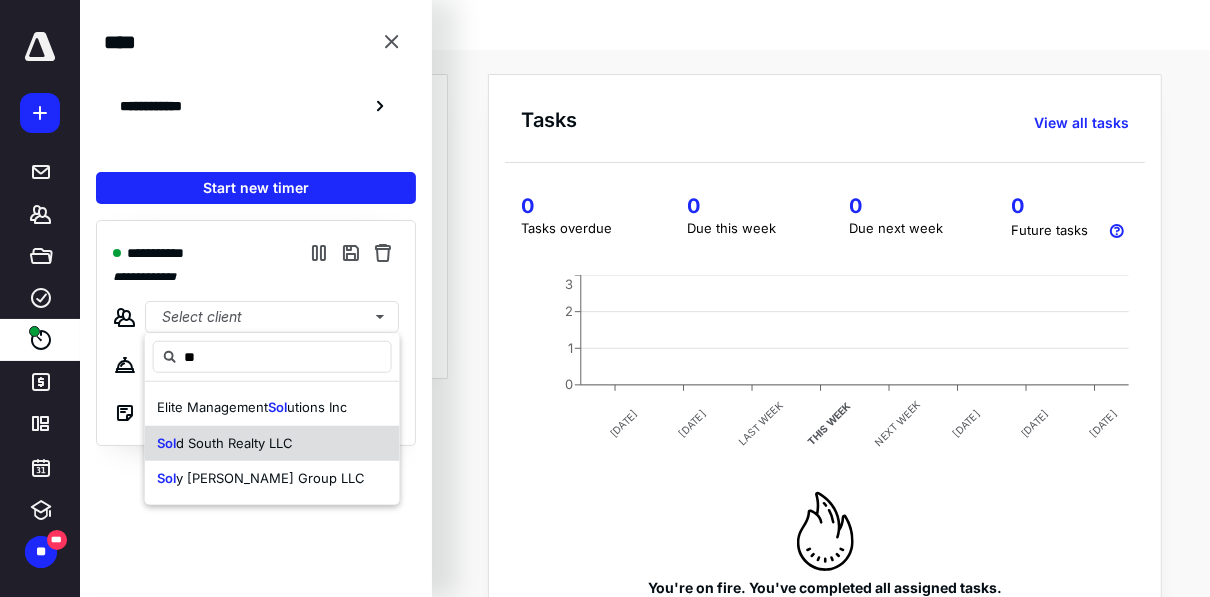 type on "*" 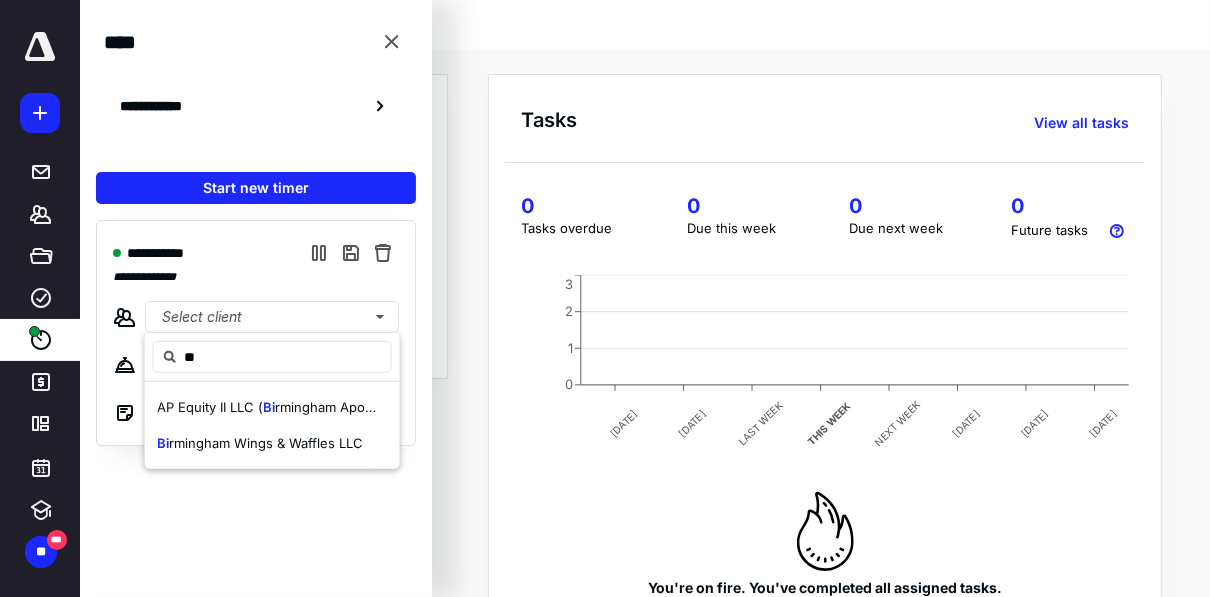 type on "*" 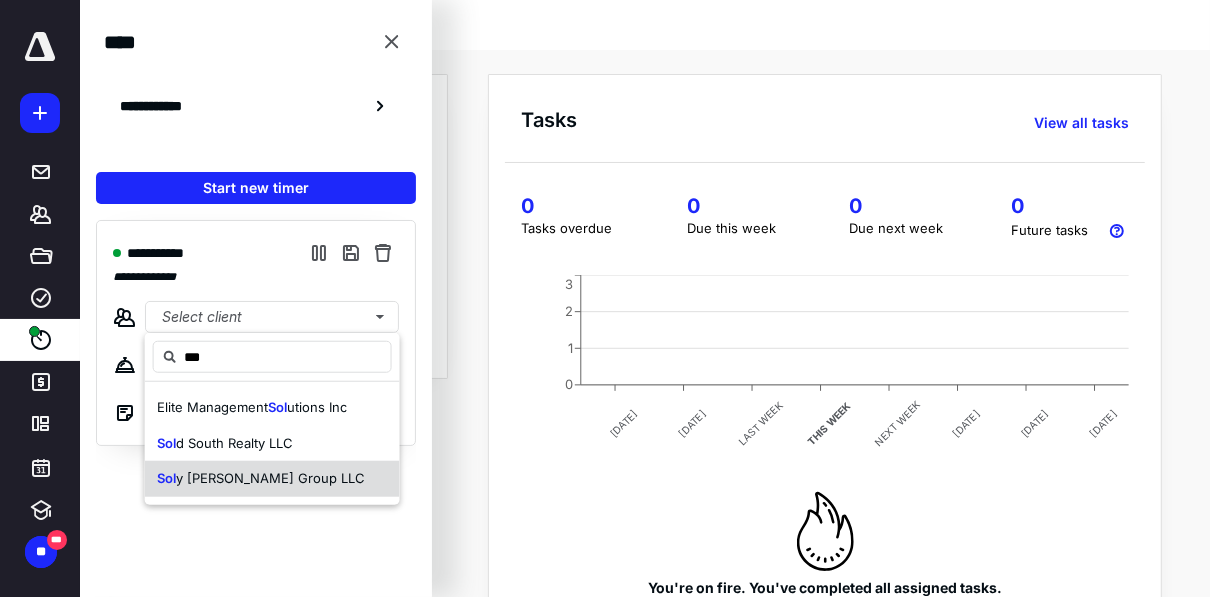 click on "y [PERSON_NAME] Group LLC" at bounding box center [270, 478] 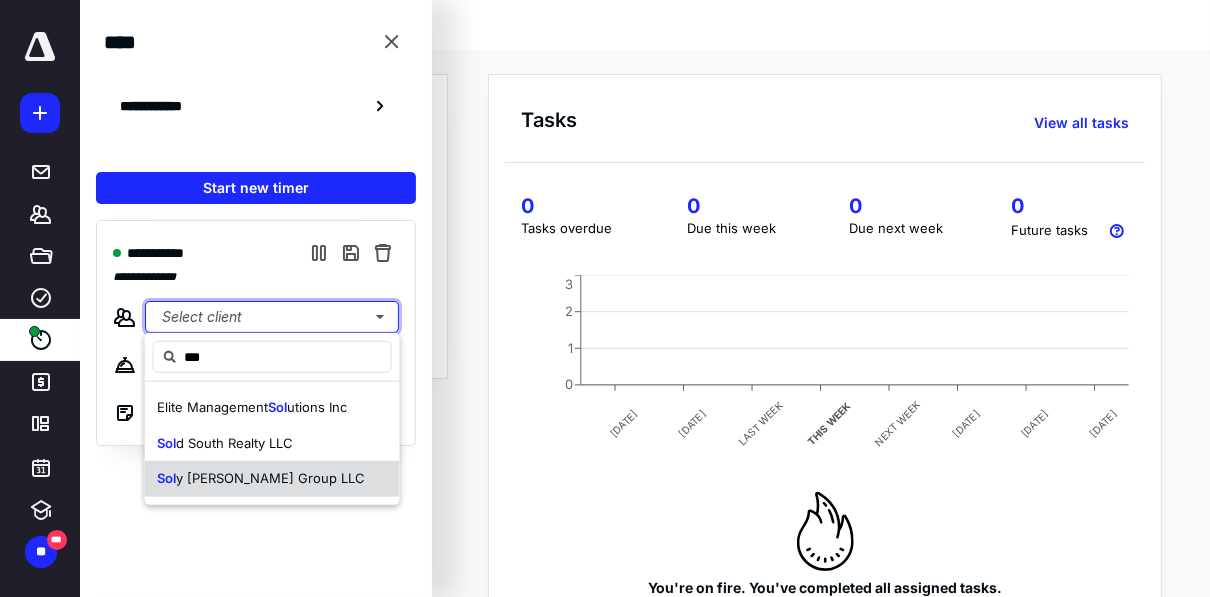 type 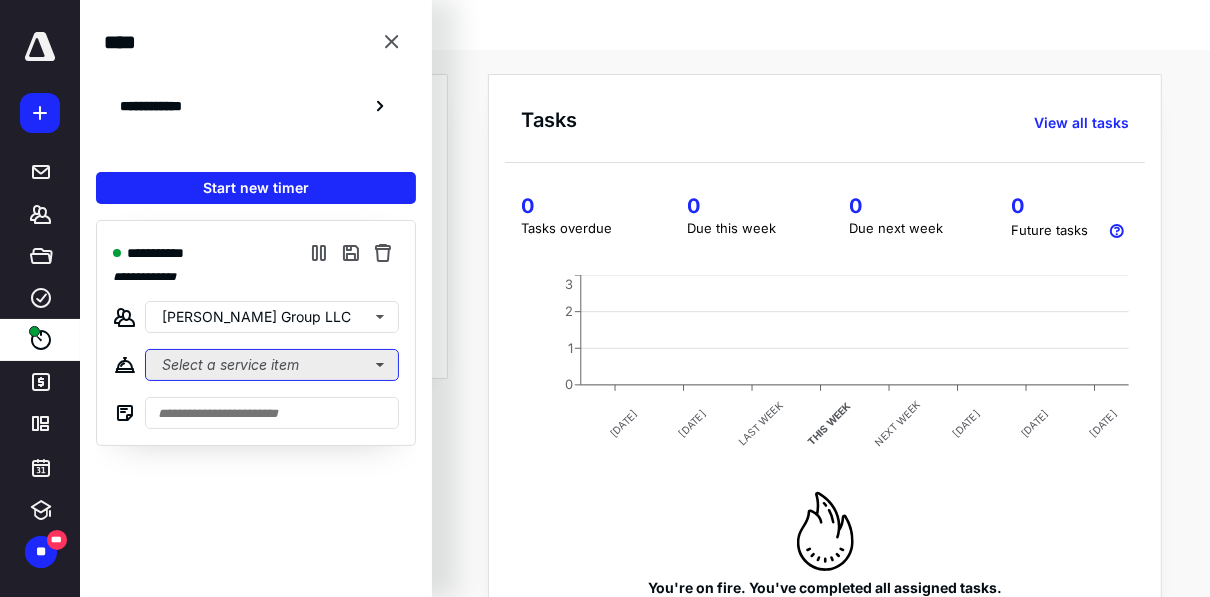 click on "Select a service item" at bounding box center [272, 365] 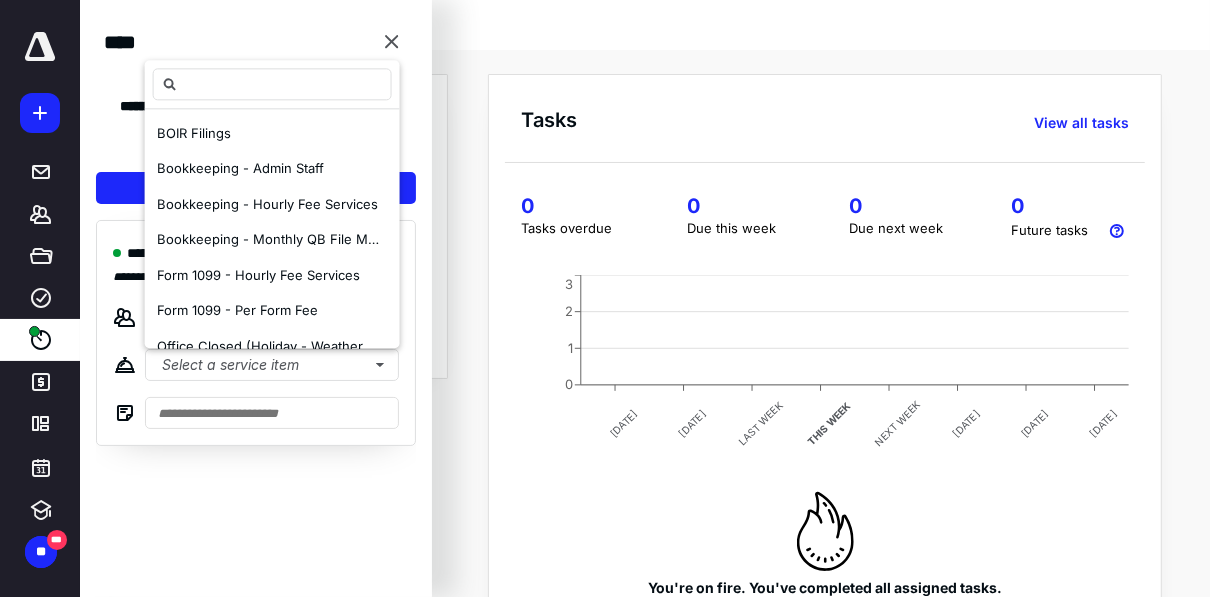 scroll, scrollTop: 254, scrollLeft: 0, axis: vertical 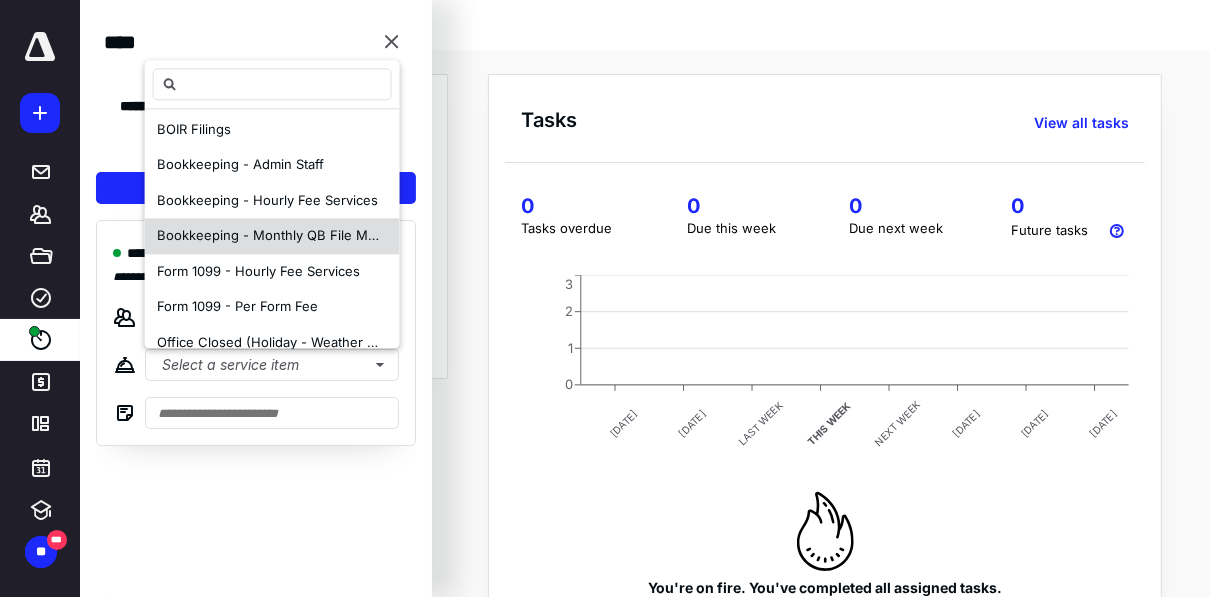 click on "Bookkeeping - Monthly QB File Maintenance" at bounding box center [296, 236] 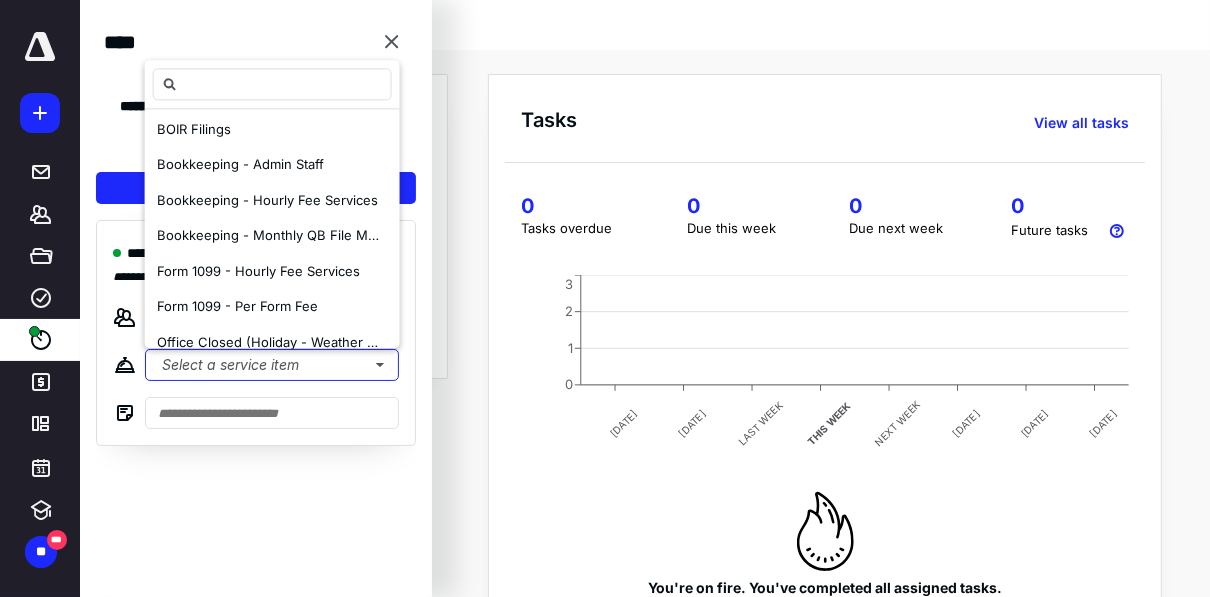 scroll, scrollTop: 0, scrollLeft: 0, axis: both 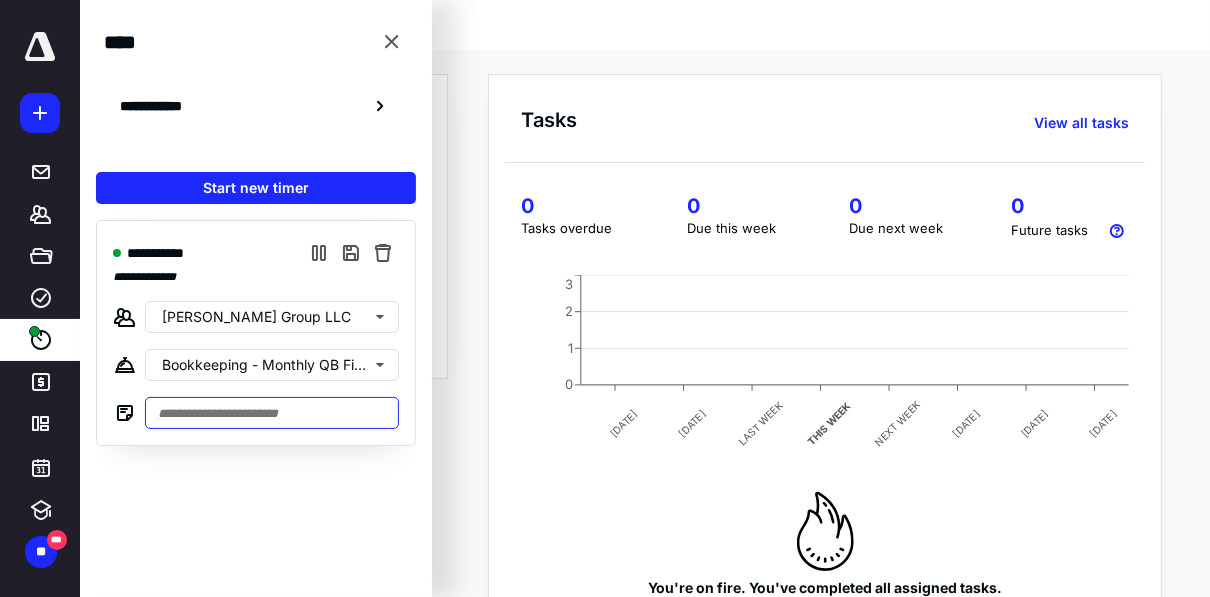 click at bounding box center (272, 413) 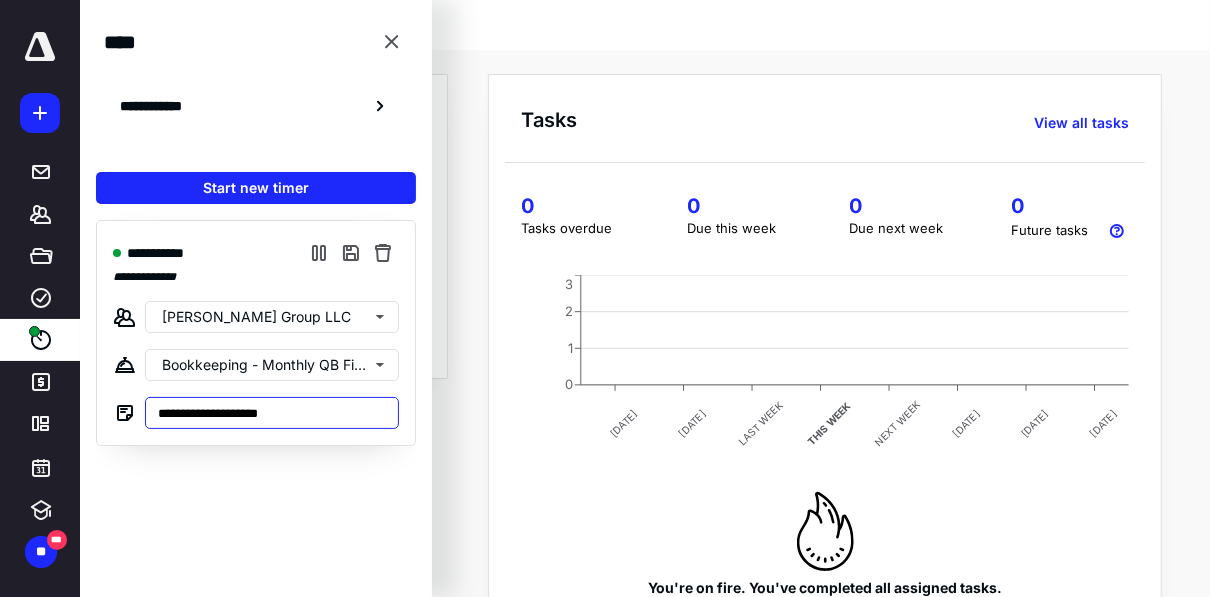 type on "**********" 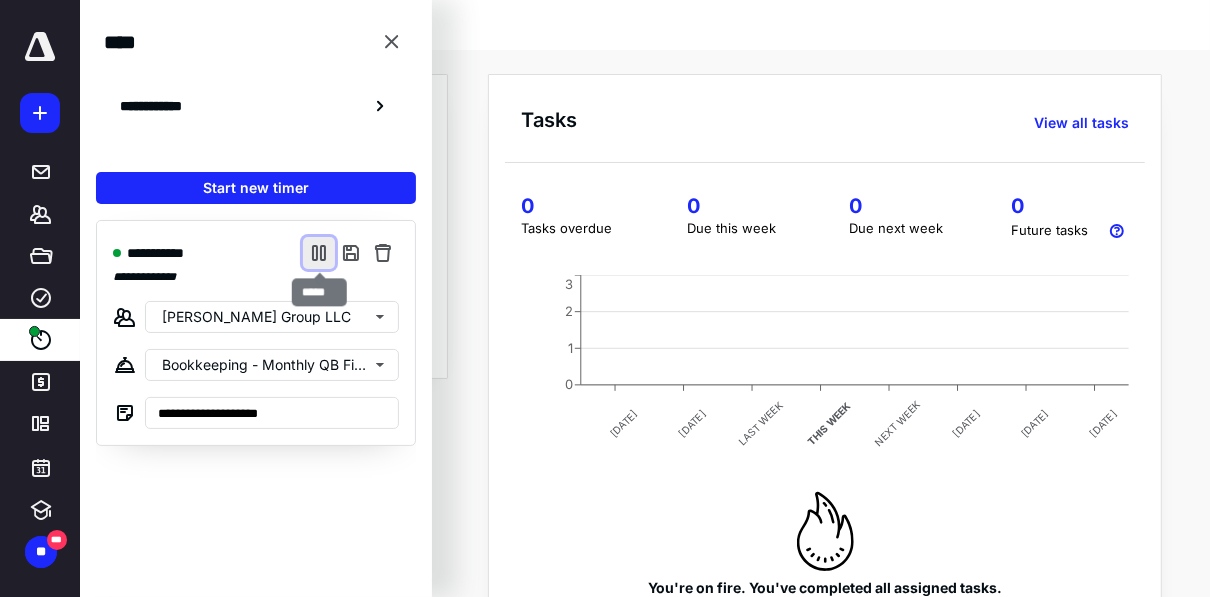 click at bounding box center (319, 253) 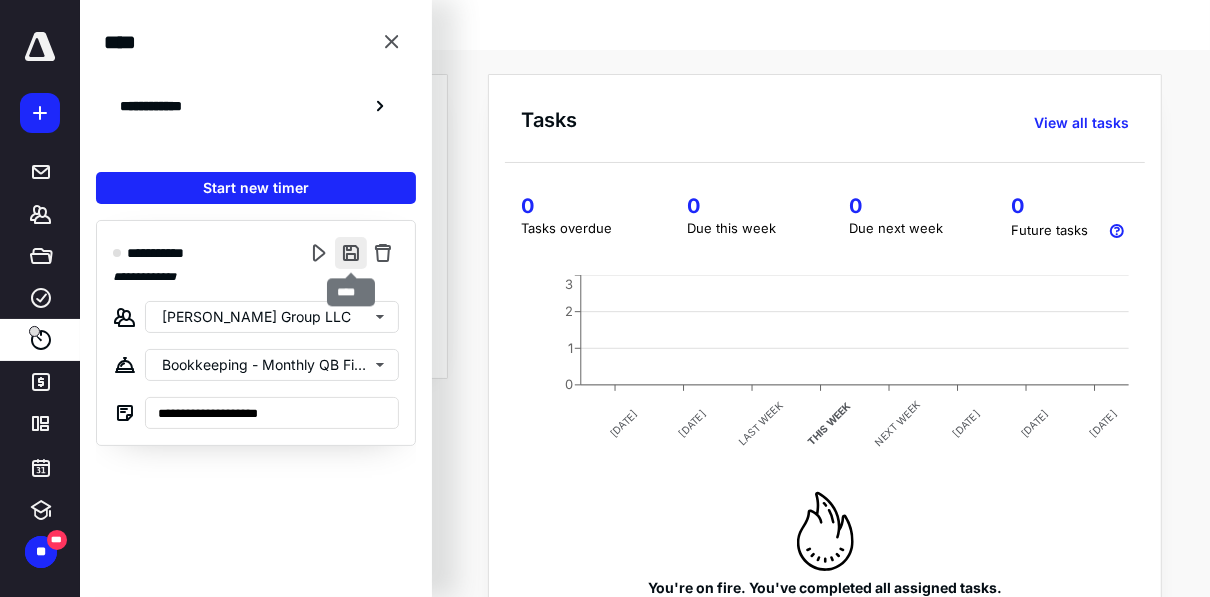 click at bounding box center (351, 253) 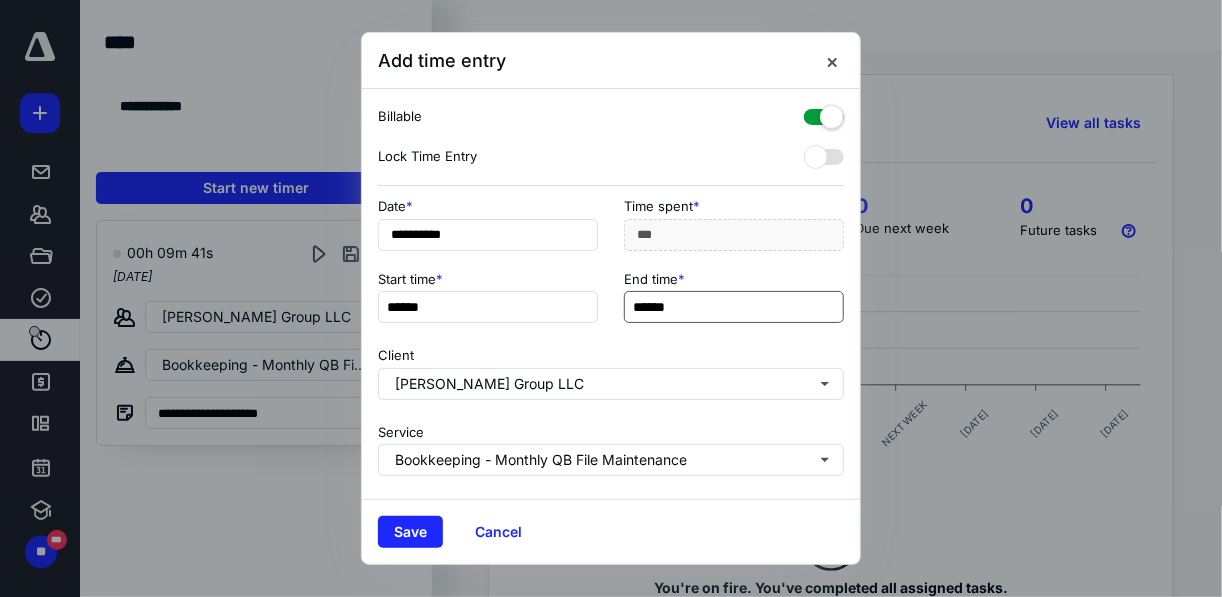 click on "******" at bounding box center (734, 307) 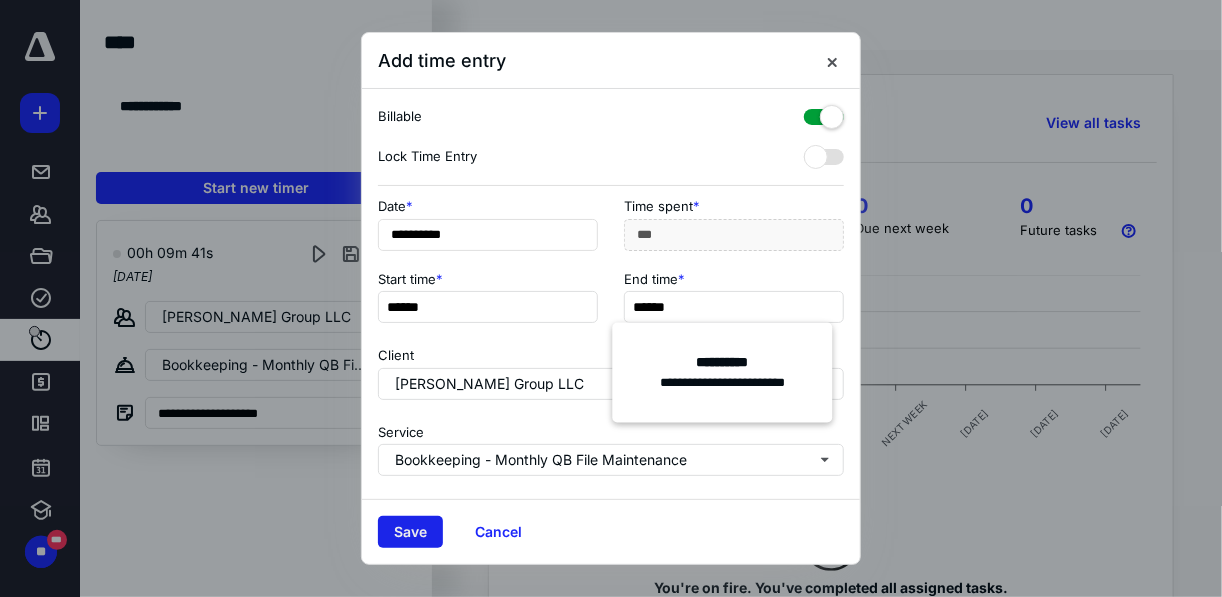 type on "******" 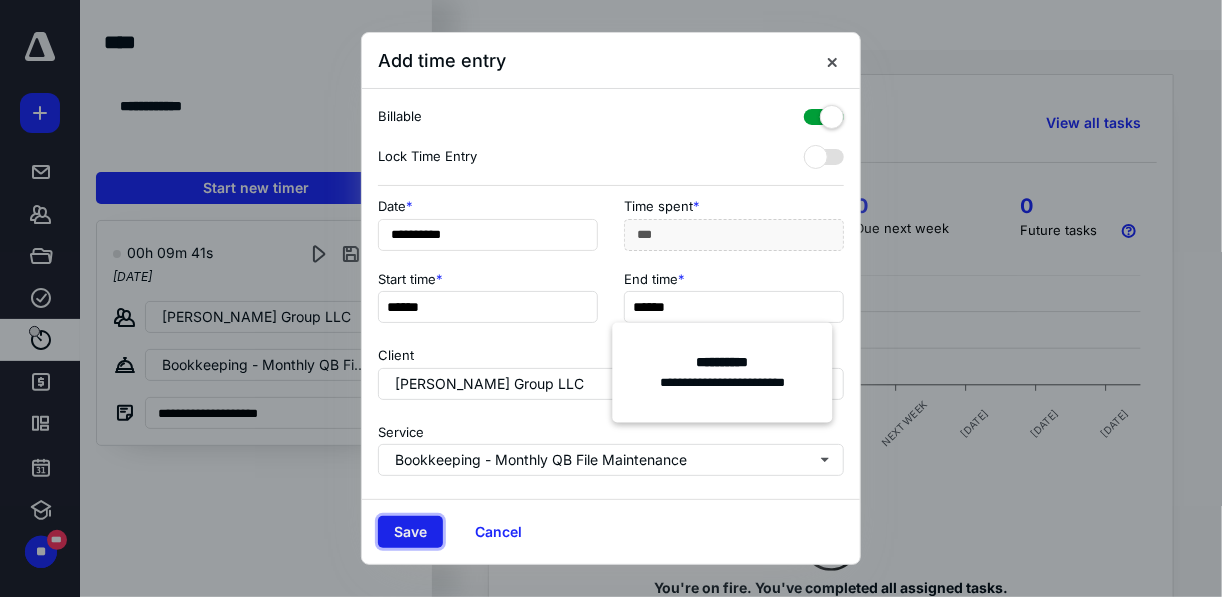 type on "***" 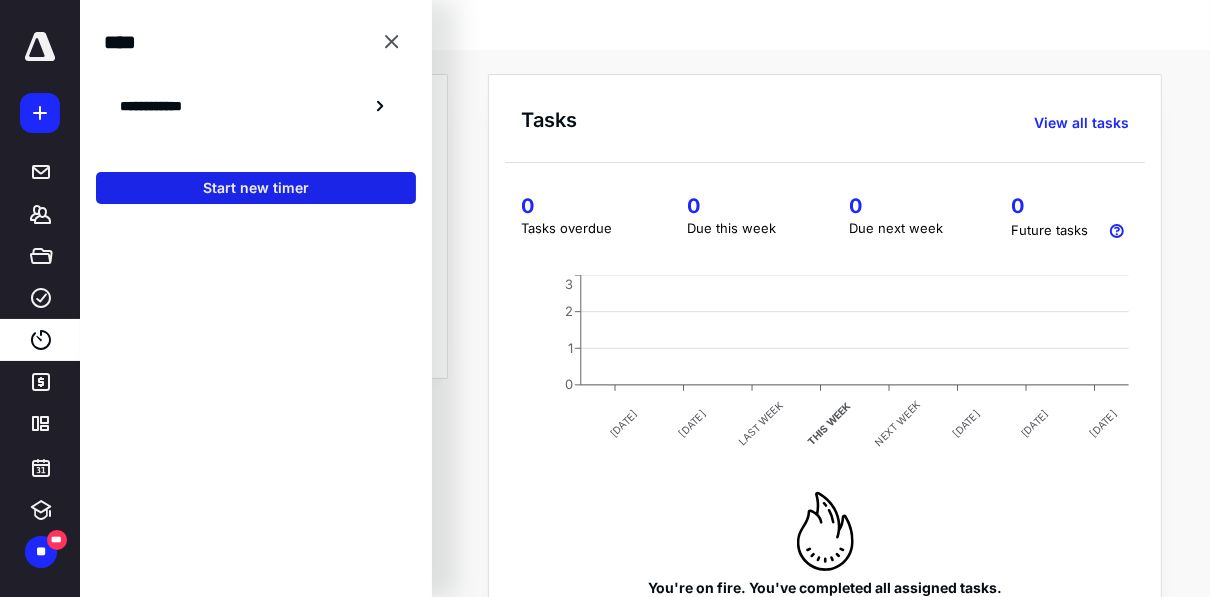 click on "Start new timer" at bounding box center (256, 188) 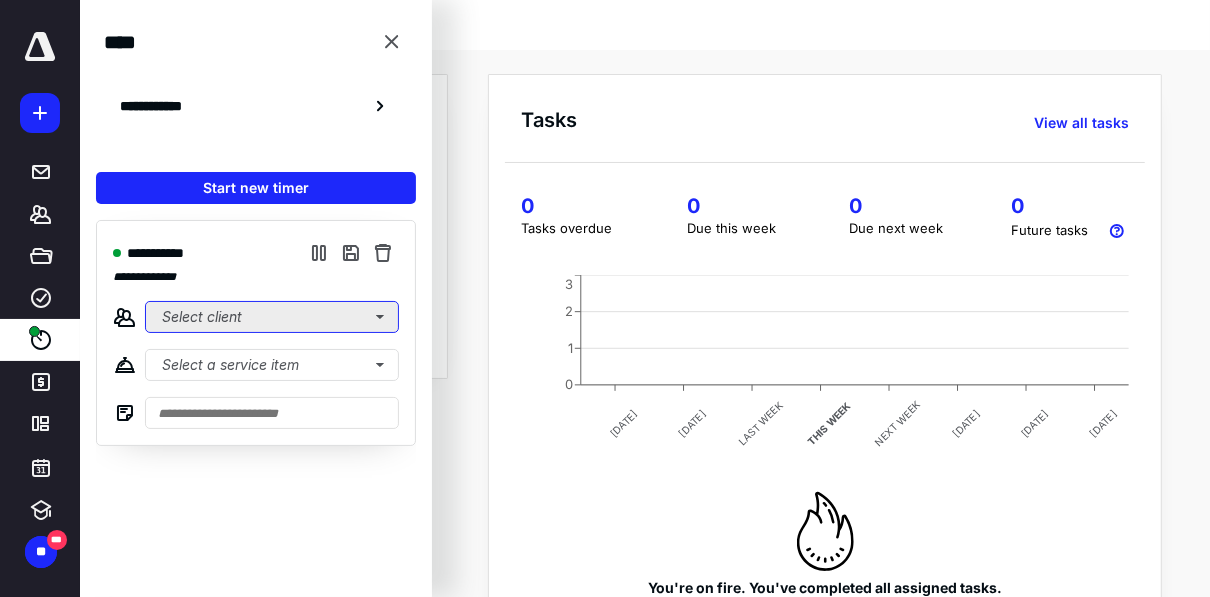 click on "Select client" at bounding box center [272, 317] 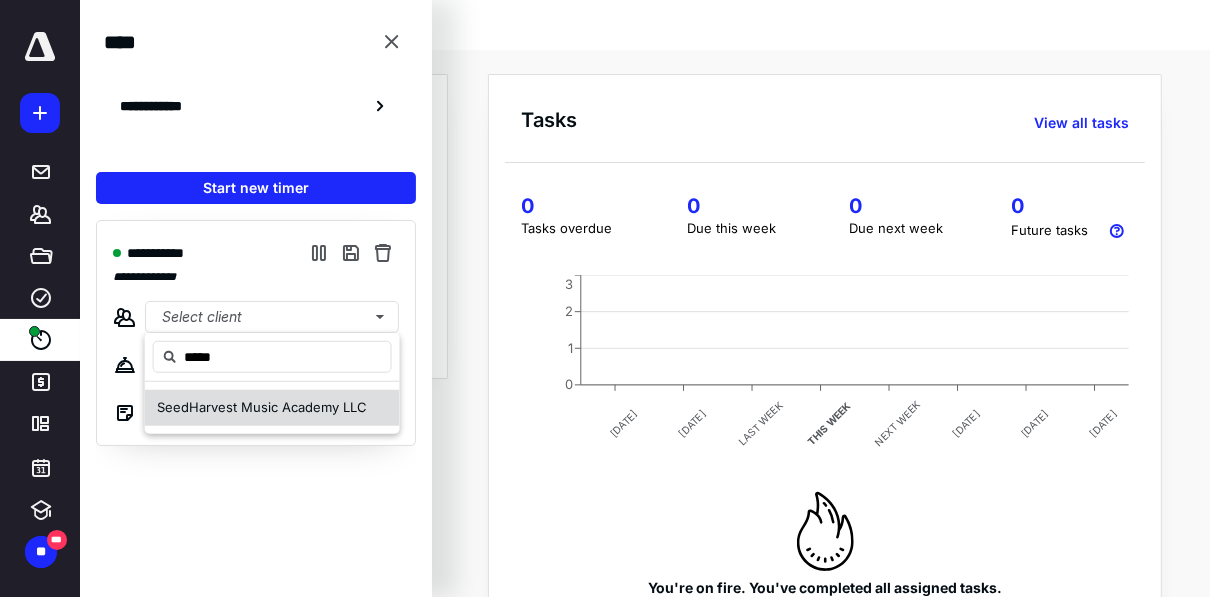 click on "Harvest Music Academy LLC" at bounding box center [278, 407] 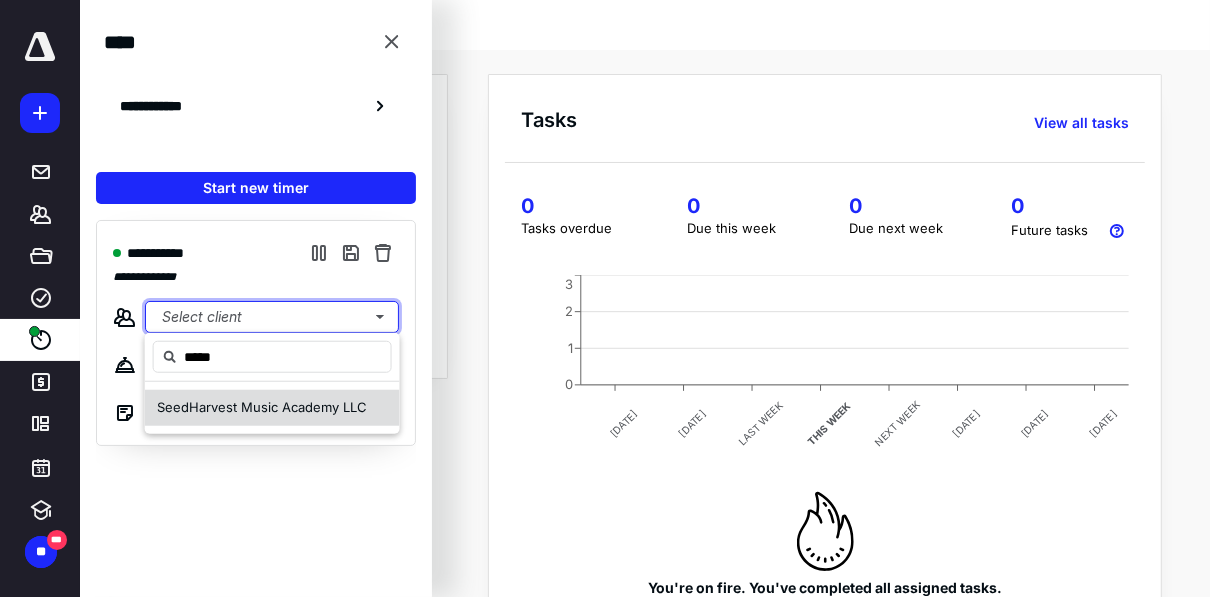 type 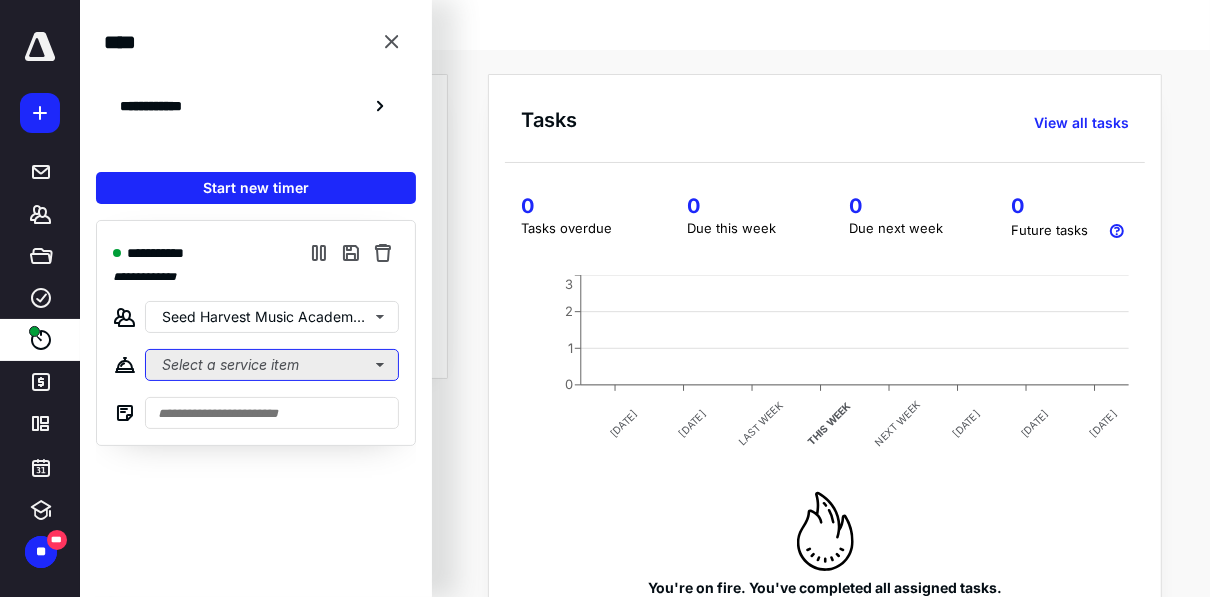 click on "Select a service item" at bounding box center (272, 365) 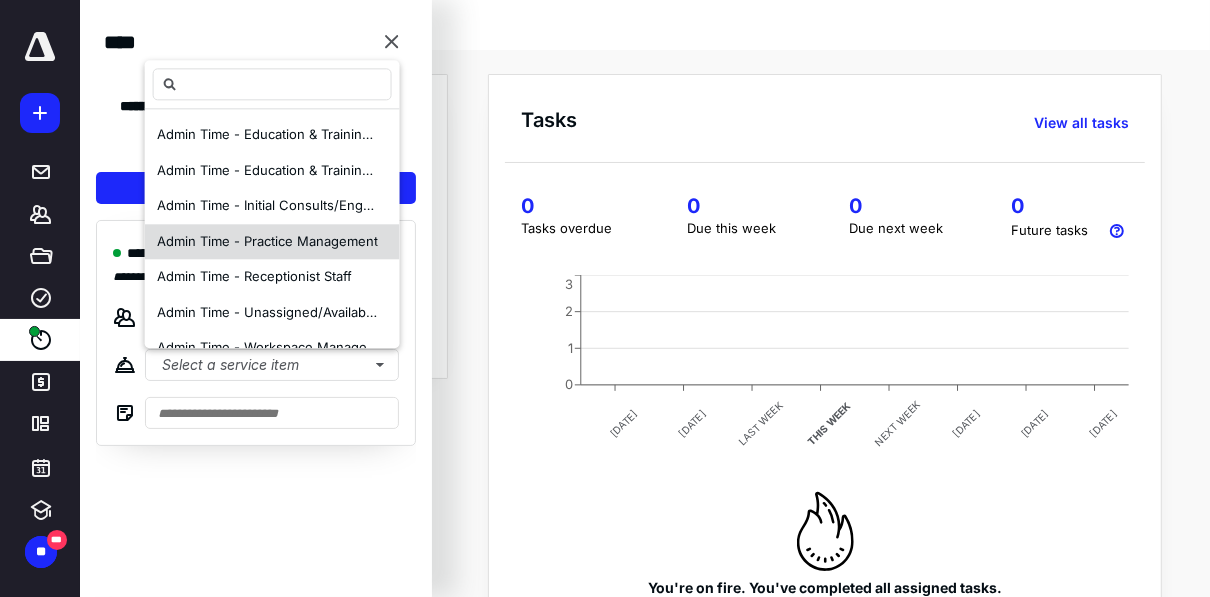 click on "Admin Time - Practice Management" at bounding box center [267, 241] 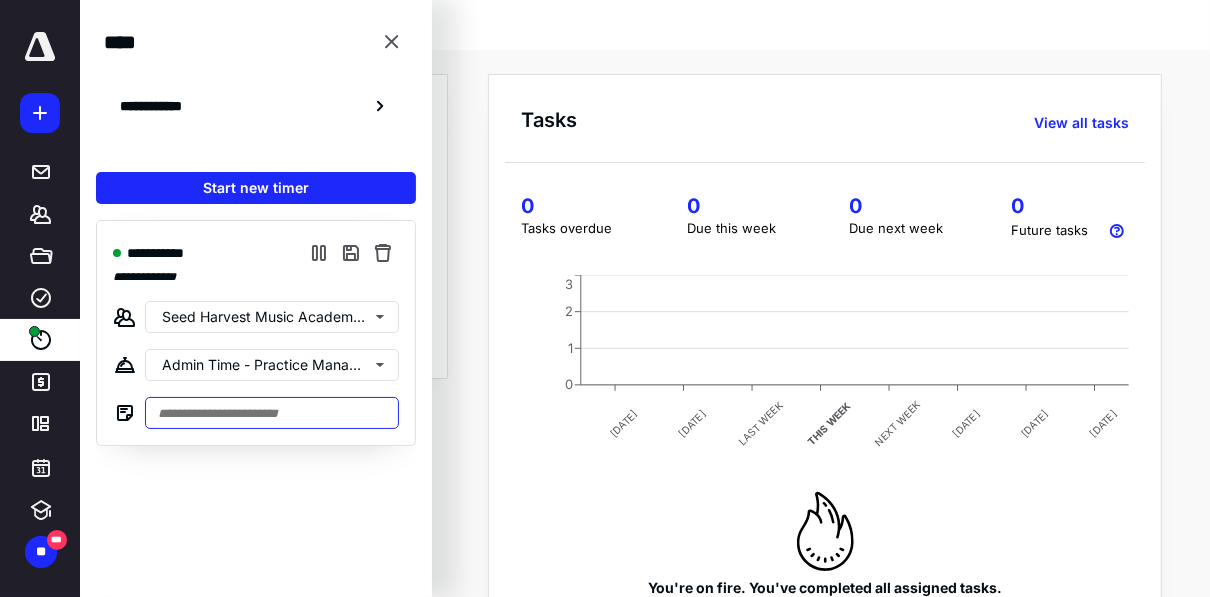 click at bounding box center (272, 413) 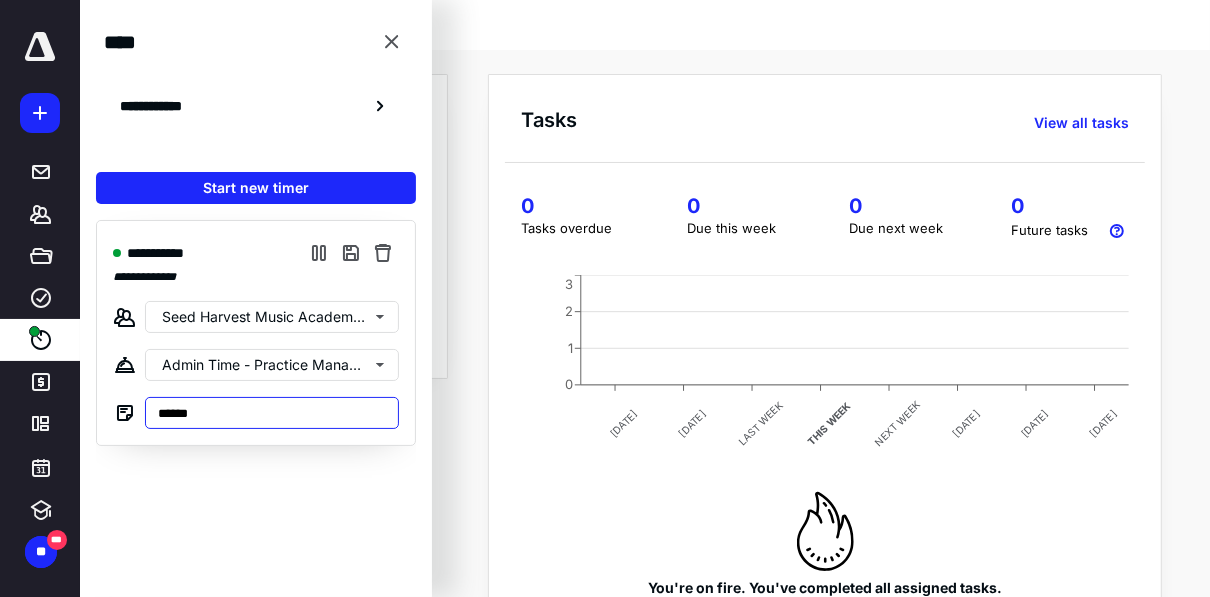 type on "******" 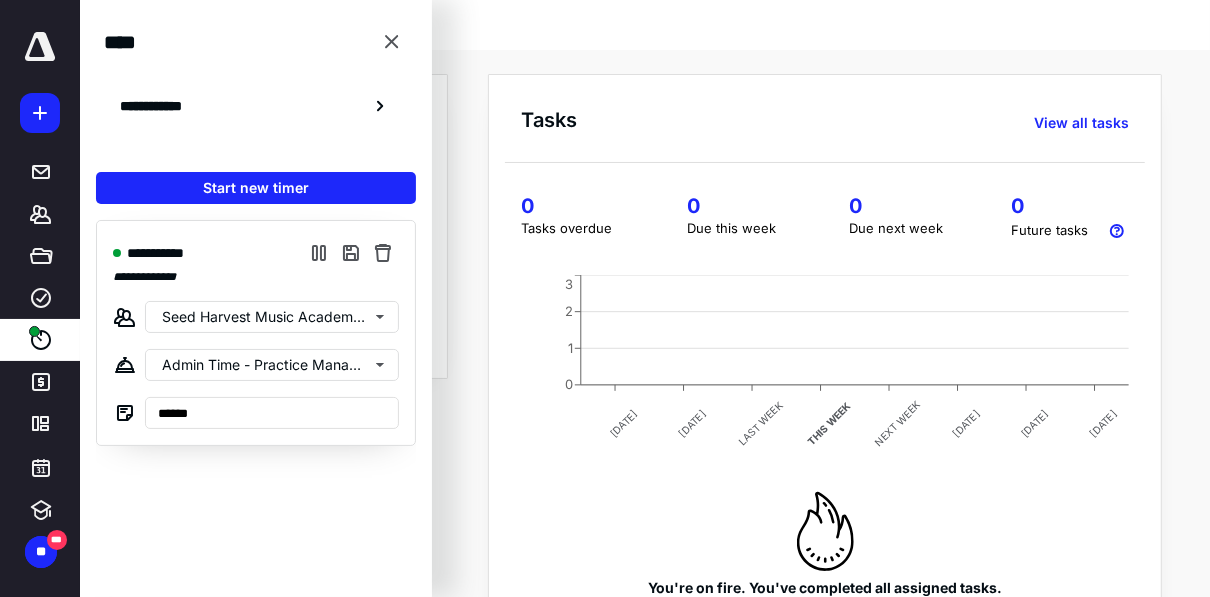 click on "**********" at bounding box center [645, 368] 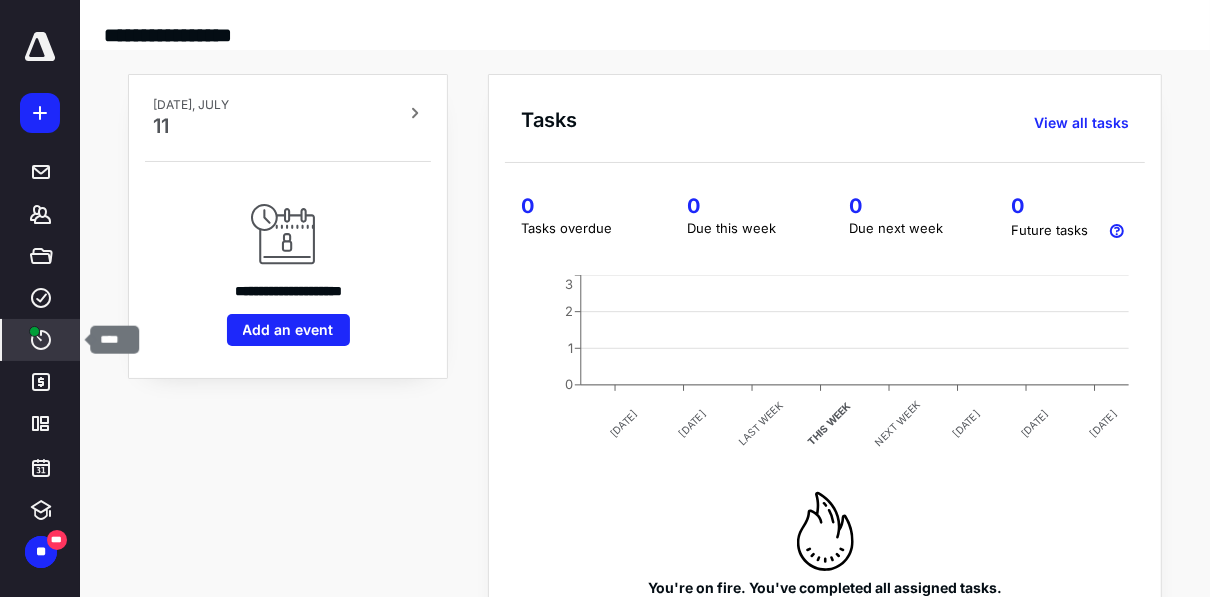 click 